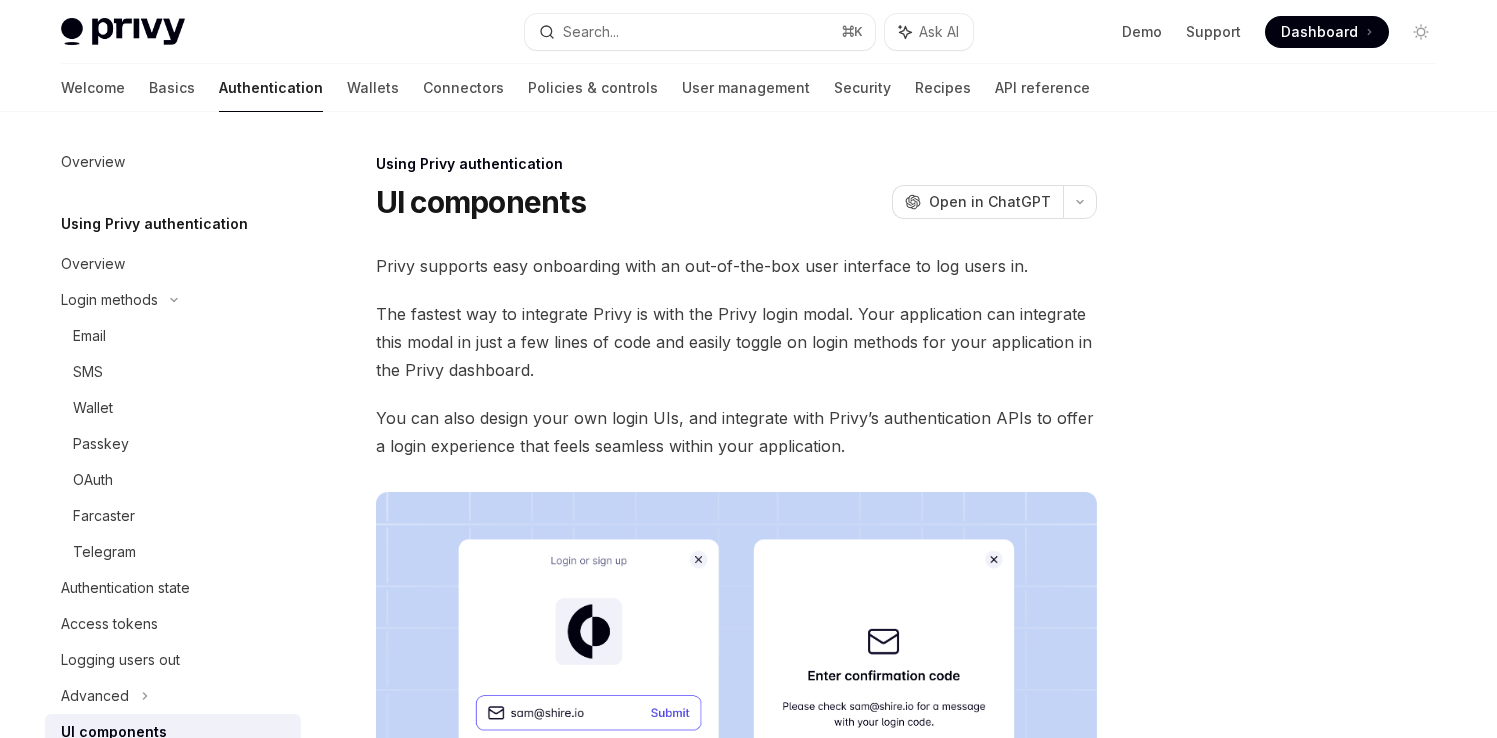 scroll, scrollTop: 611, scrollLeft: 0, axis: vertical 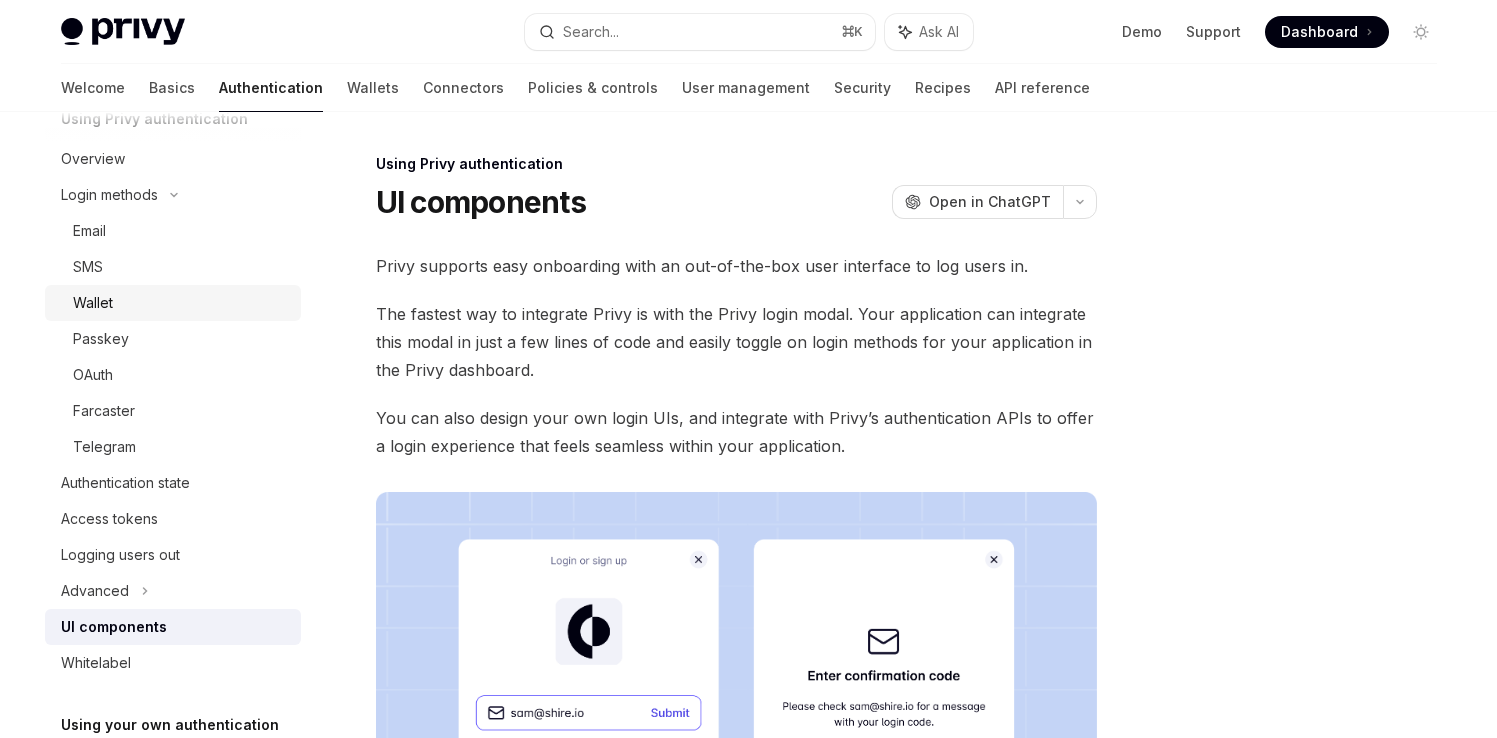 click on "Wallet" at bounding box center (181, 303) 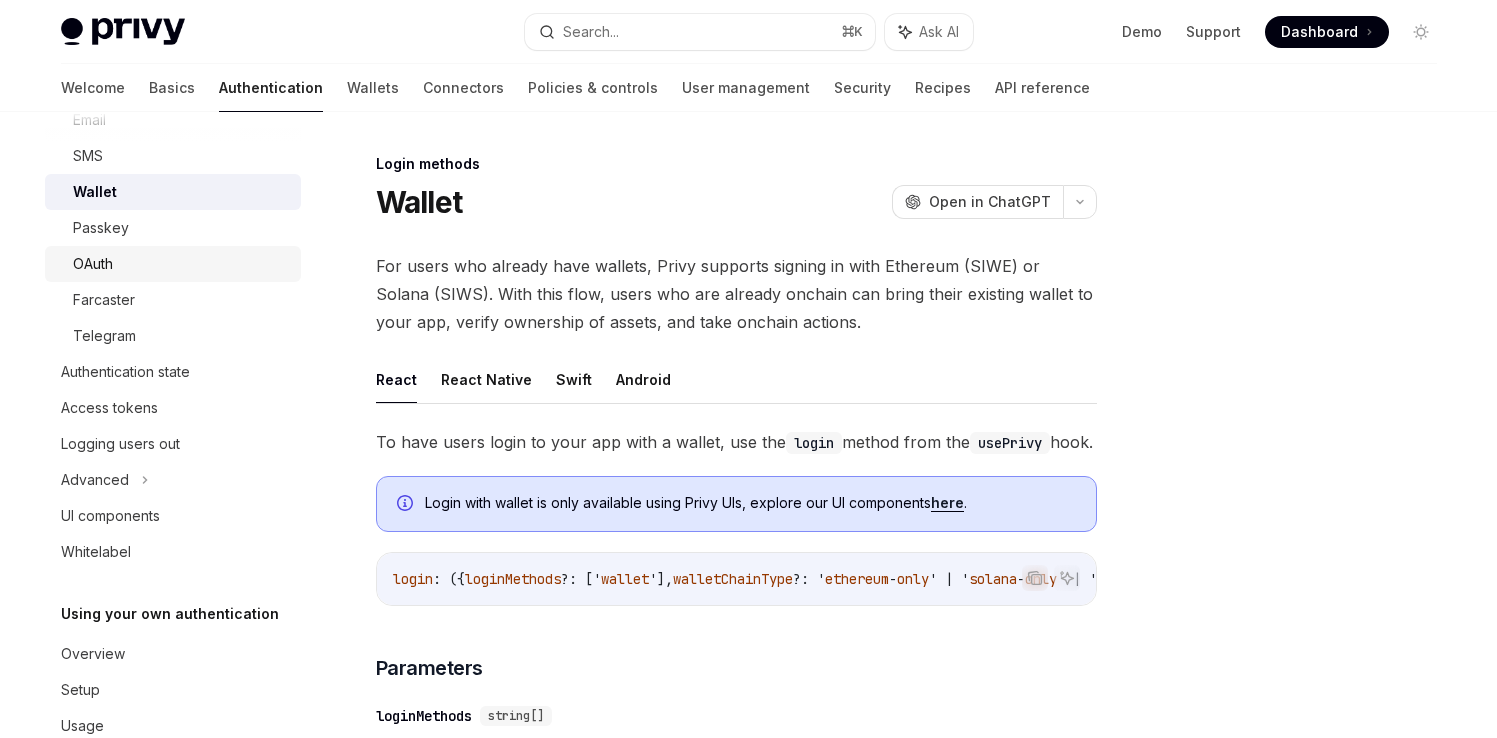 scroll, scrollTop: 262, scrollLeft: 0, axis: vertical 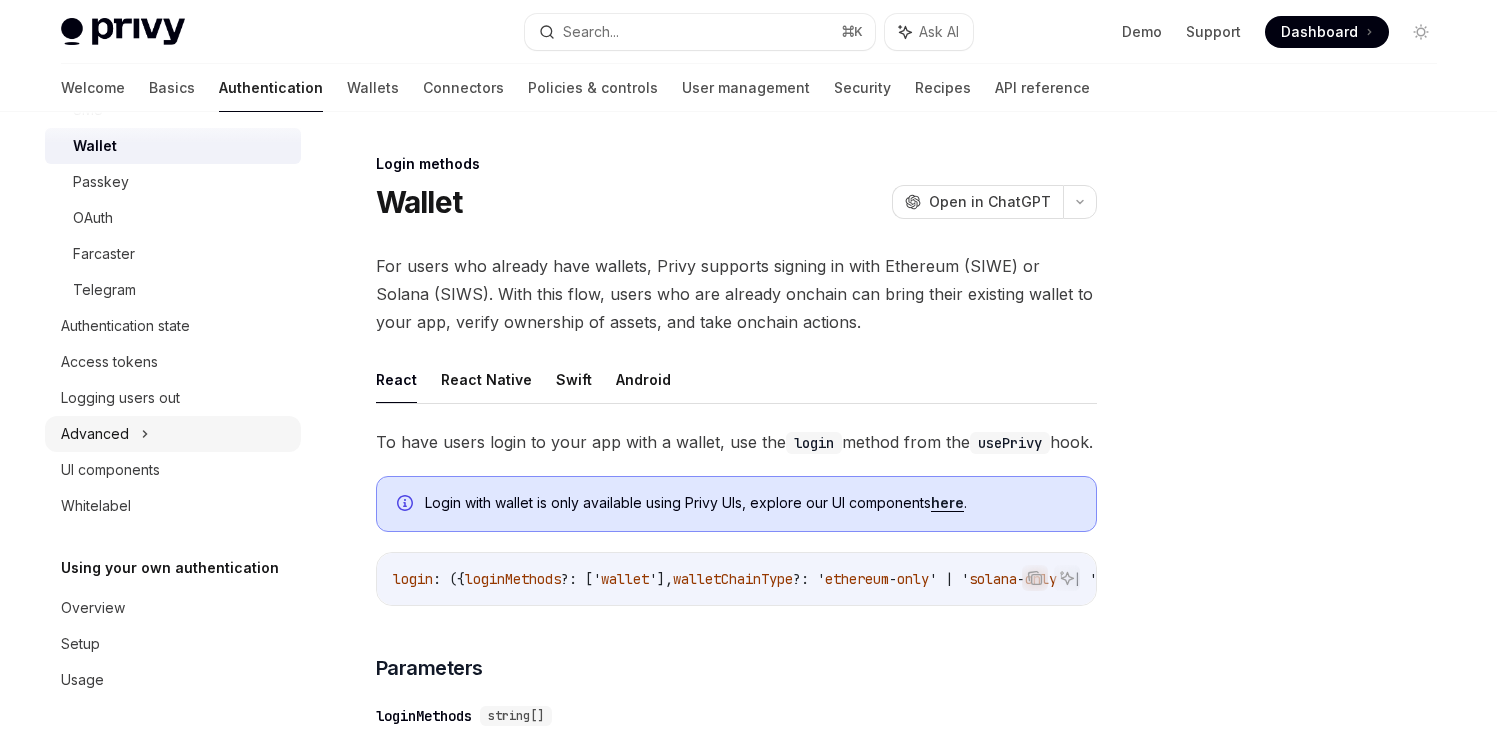 click on "Advanced" at bounding box center [173, 434] 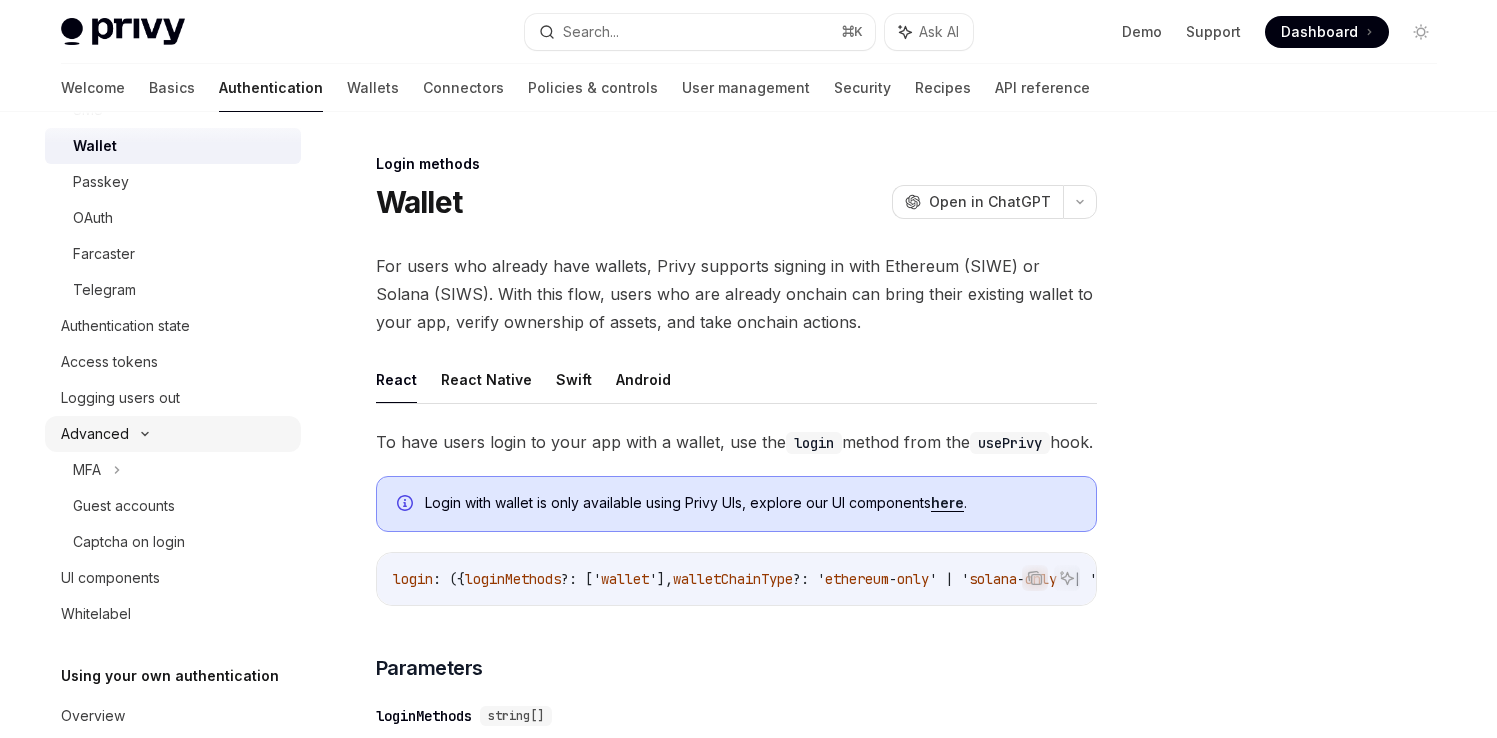 click on "Advanced" at bounding box center (173, 434) 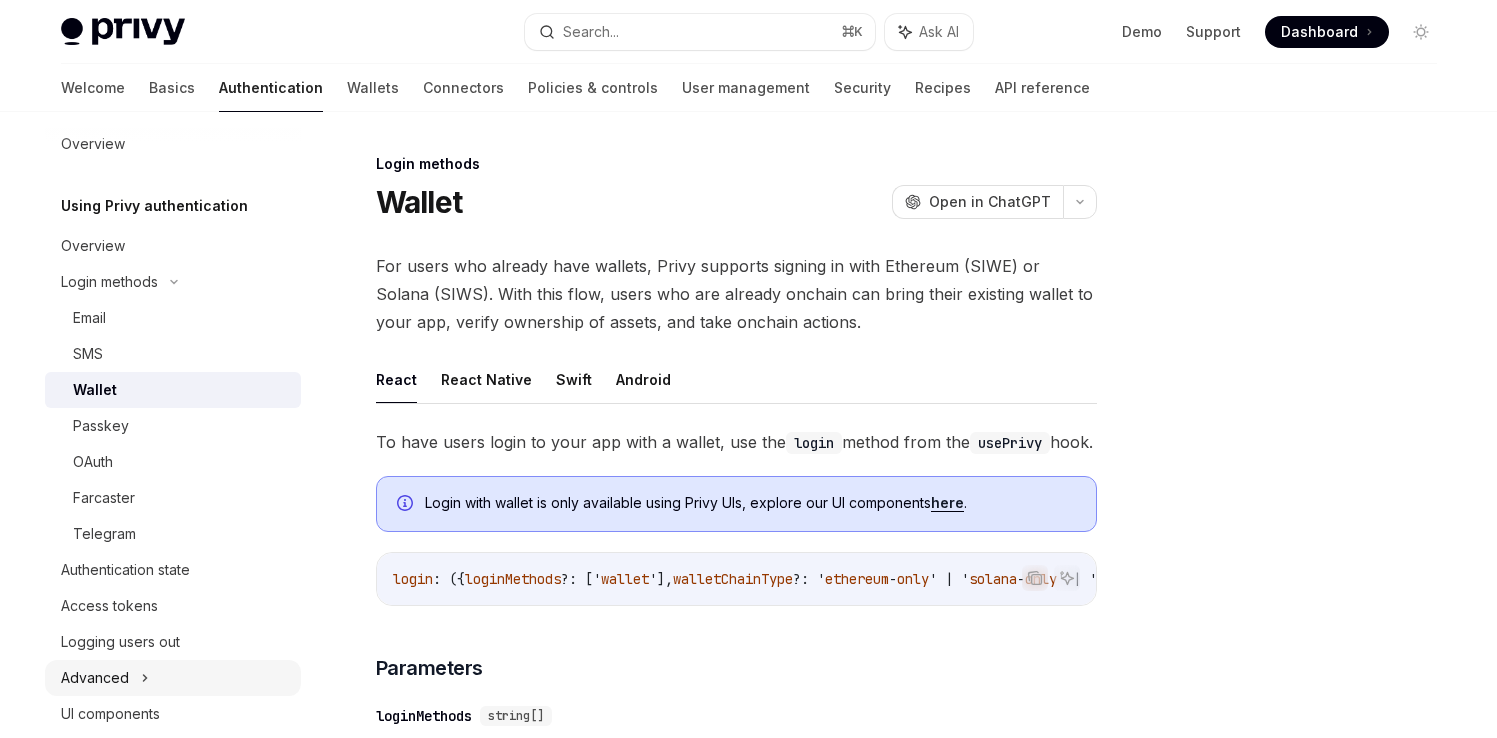 scroll, scrollTop: 0, scrollLeft: 0, axis: both 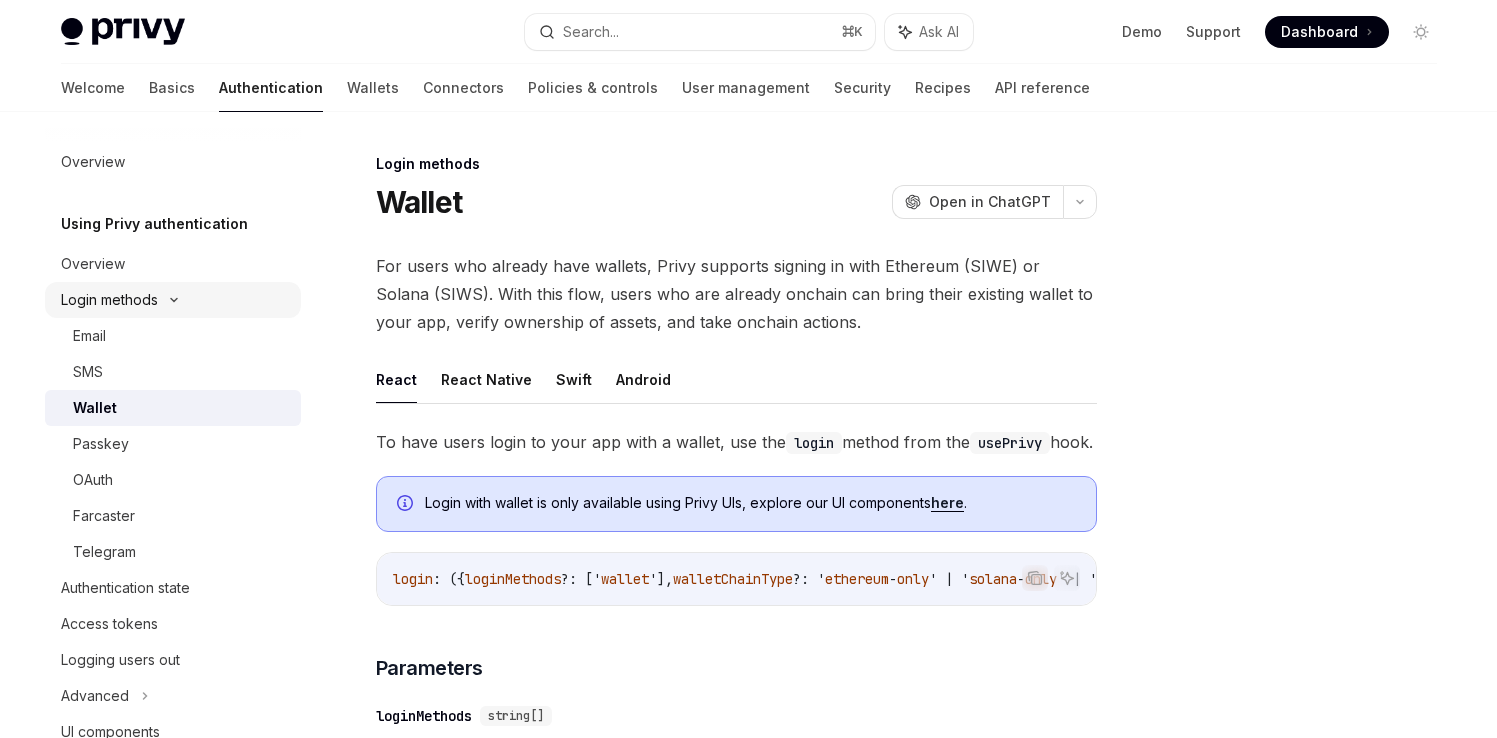 click on "Login methods" at bounding box center (173, 300) 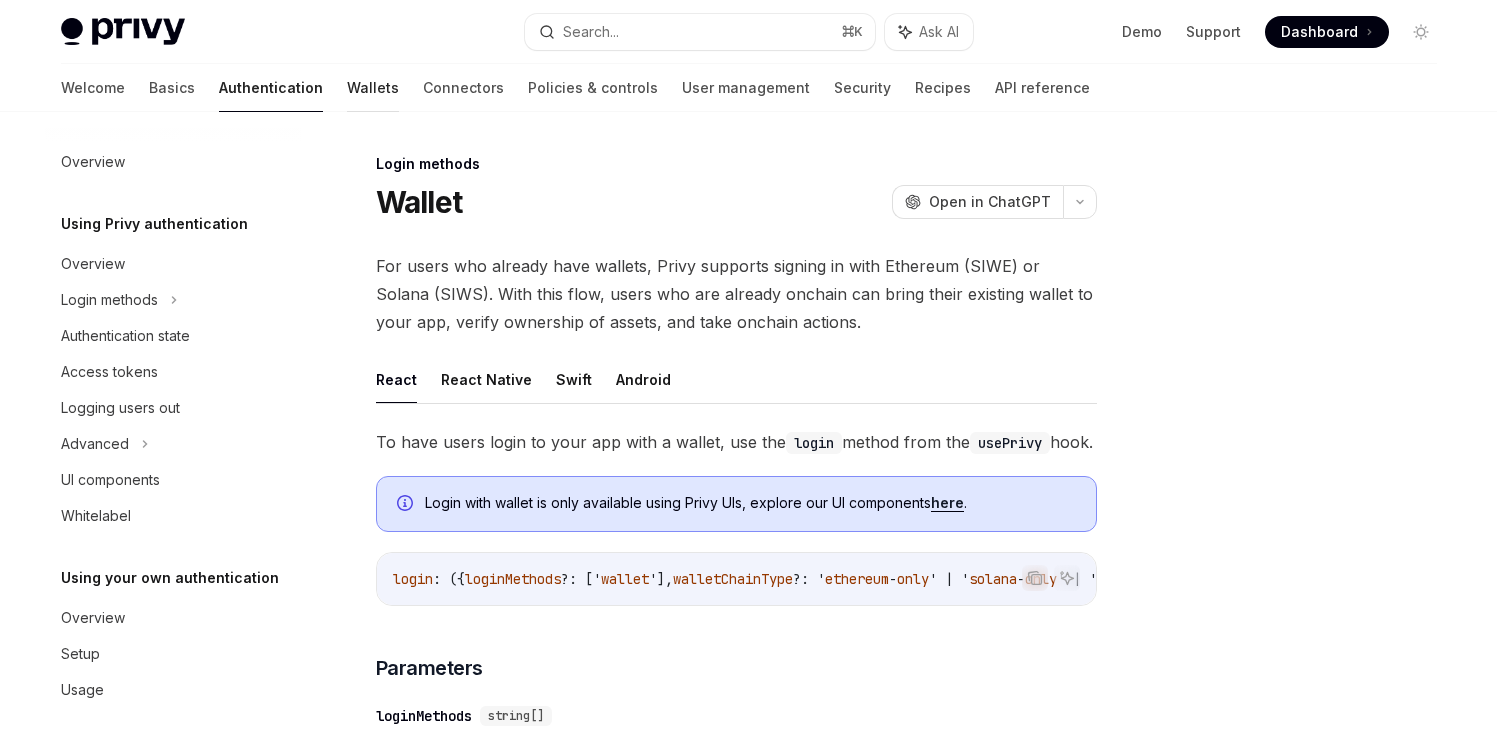 click on "Wallets" at bounding box center (373, 88) 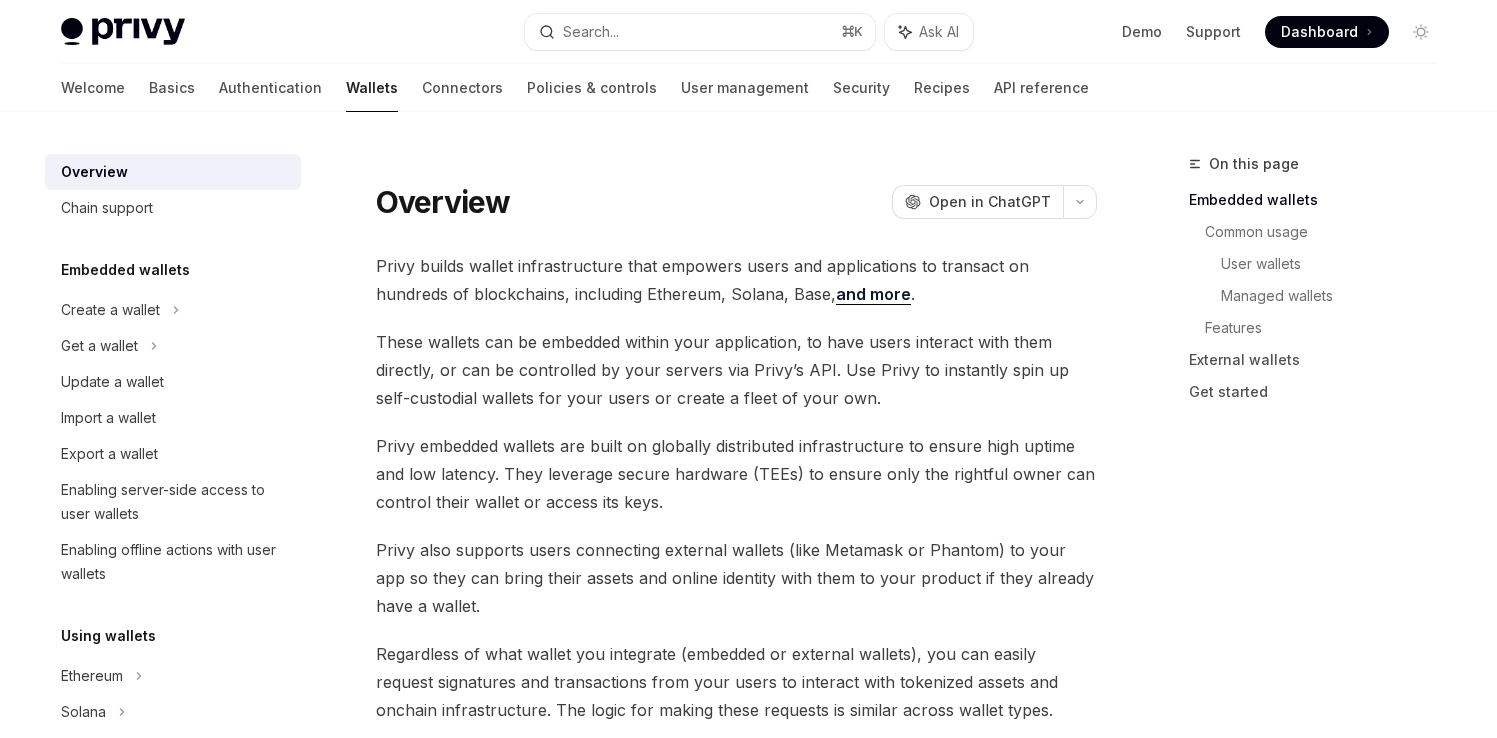 scroll, scrollTop: 0, scrollLeft: 0, axis: both 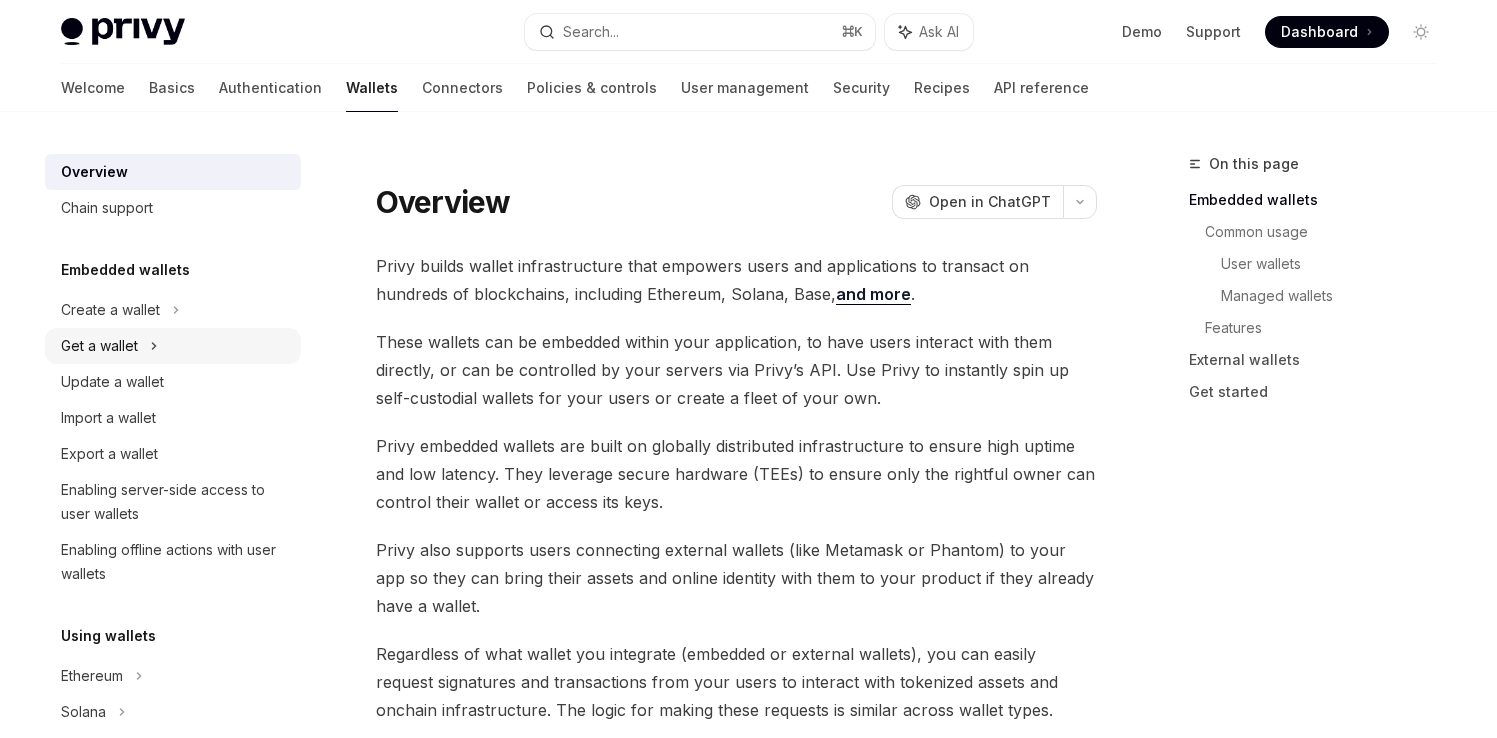 click on "Get a wallet" at bounding box center [99, 346] 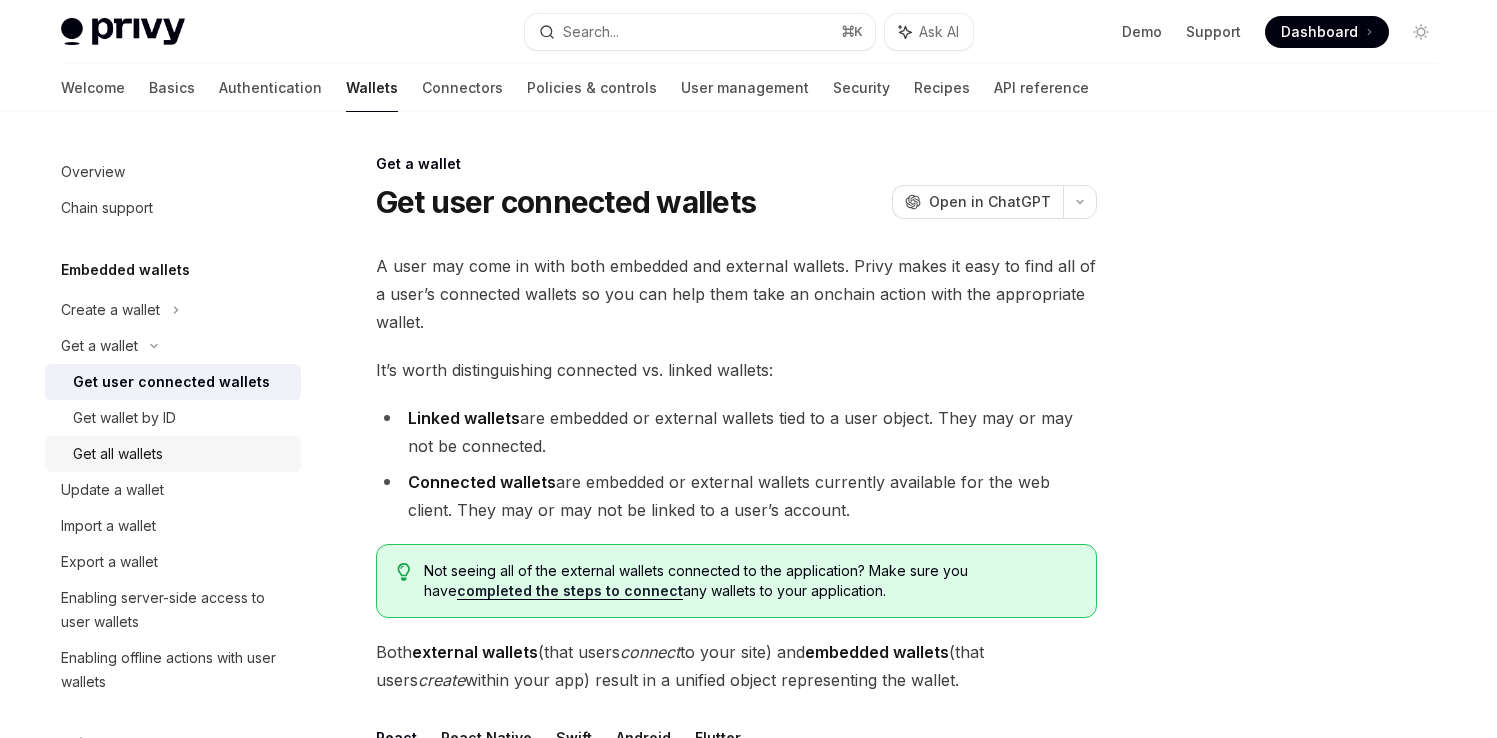 click on "Get all wallets" at bounding box center (118, 454) 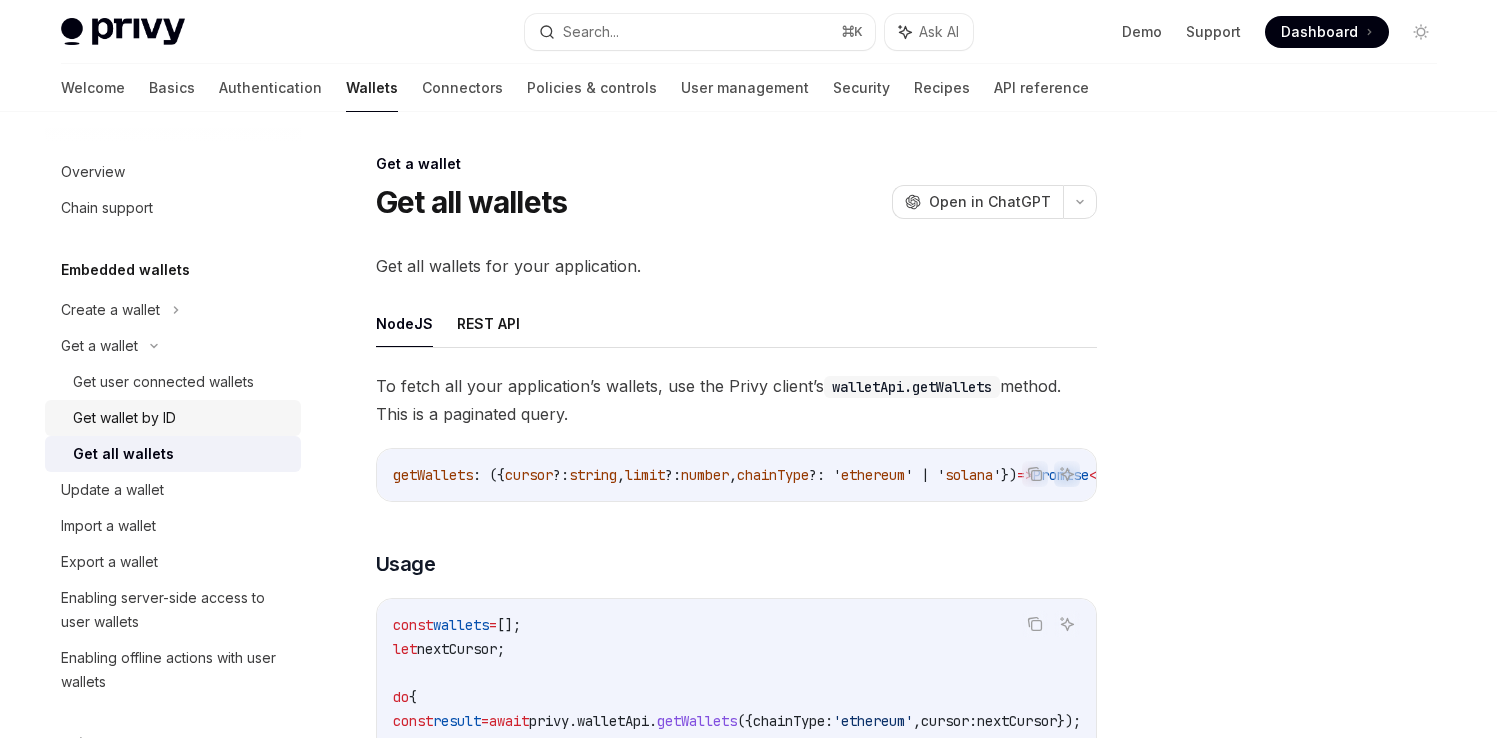 click on "Get wallet by ID" at bounding box center [124, 418] 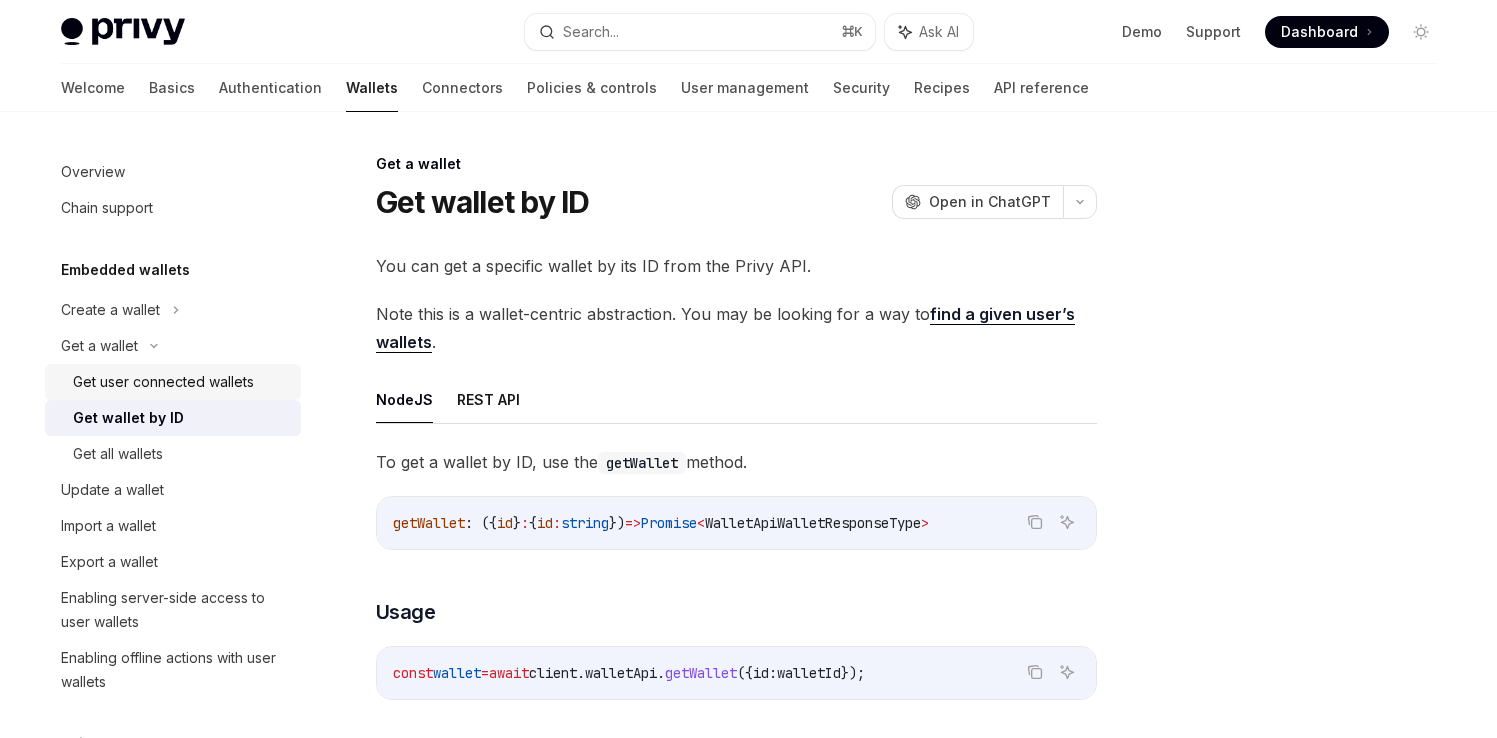 click on "Get user connected wallets" at bounding box center [163, 382] 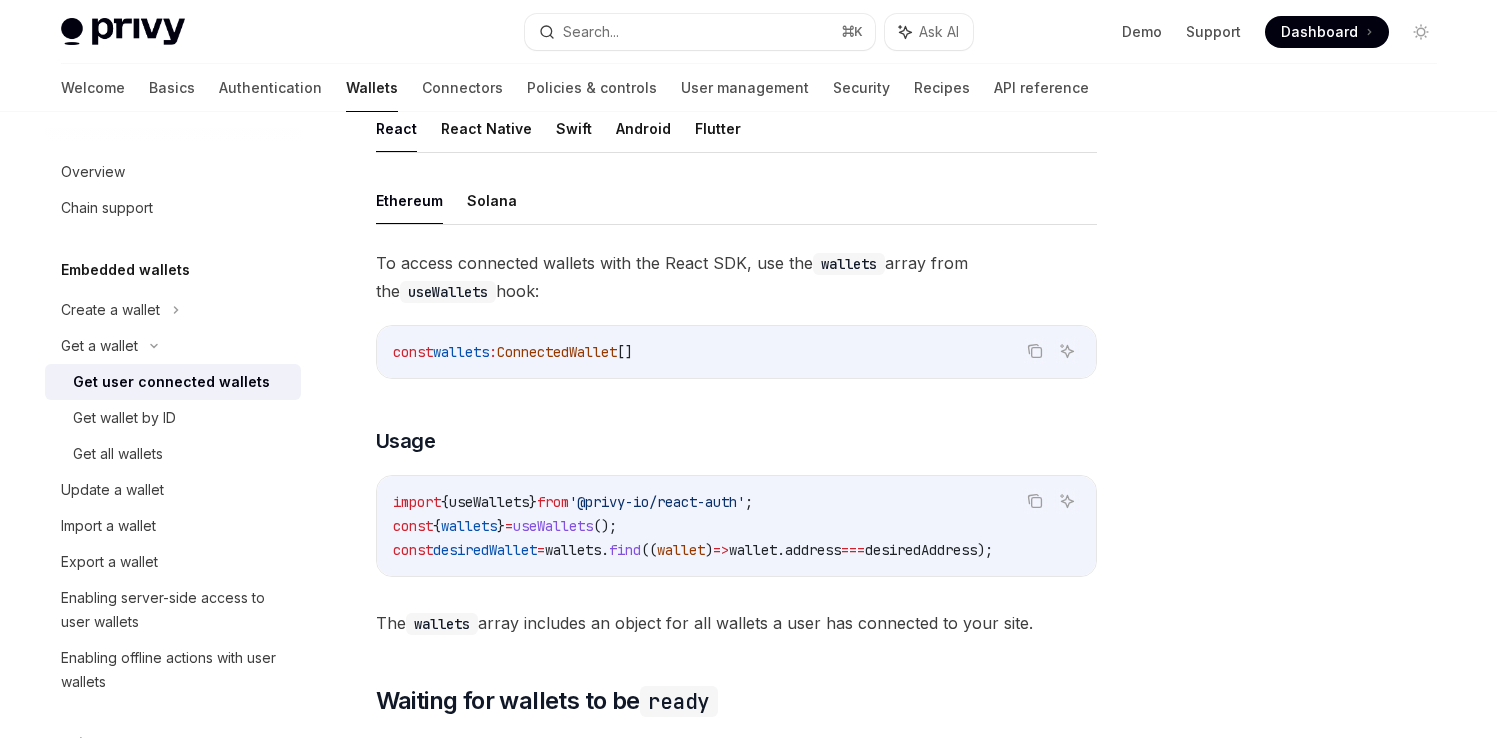scroll, scrollTop: 634, scrollLeft: 0, axis: vertical 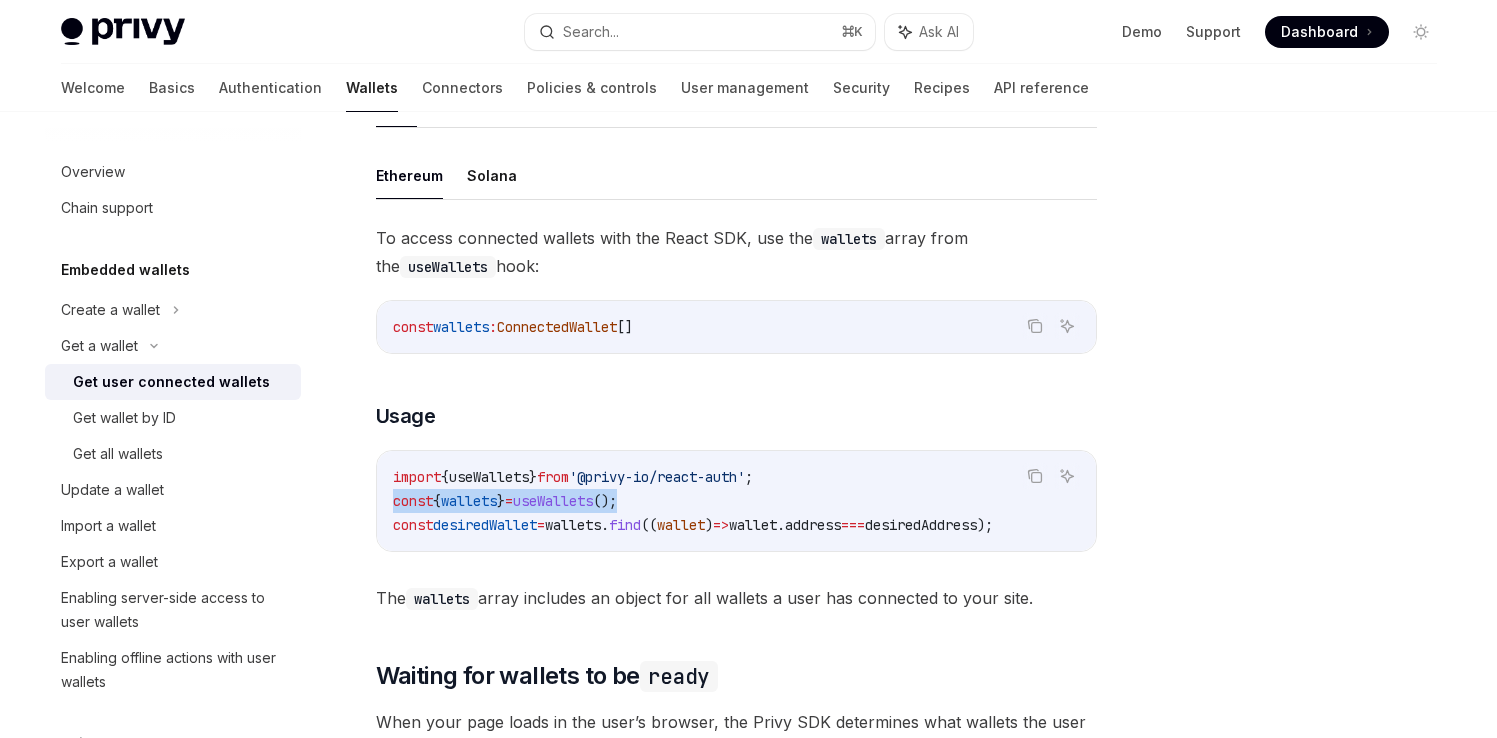 drag, startPoint x: 394, startPoint y: 502, endPoint x: 668, endPoint y: 501, distance: 274.00183 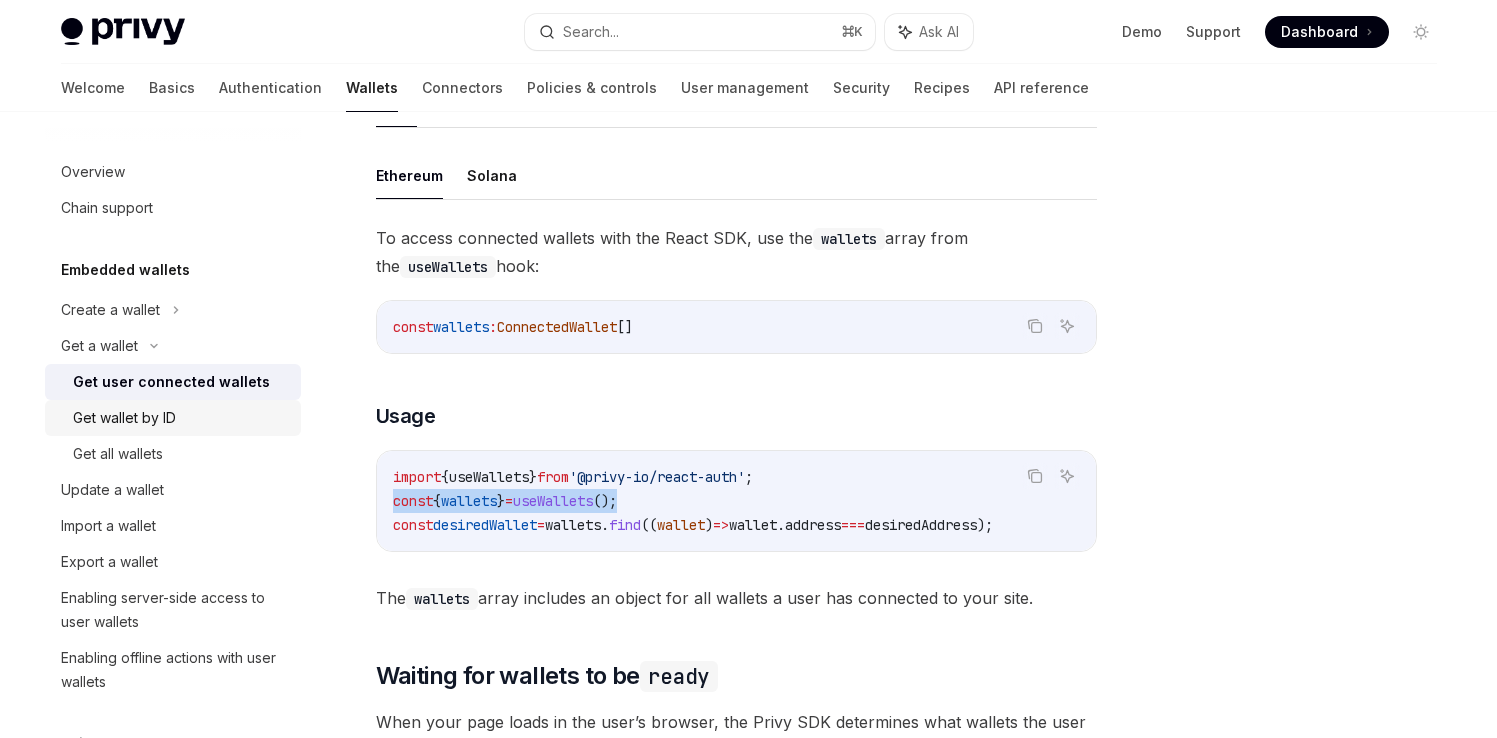 click on "Get wallet by ID" at bounding box center [181, 418] 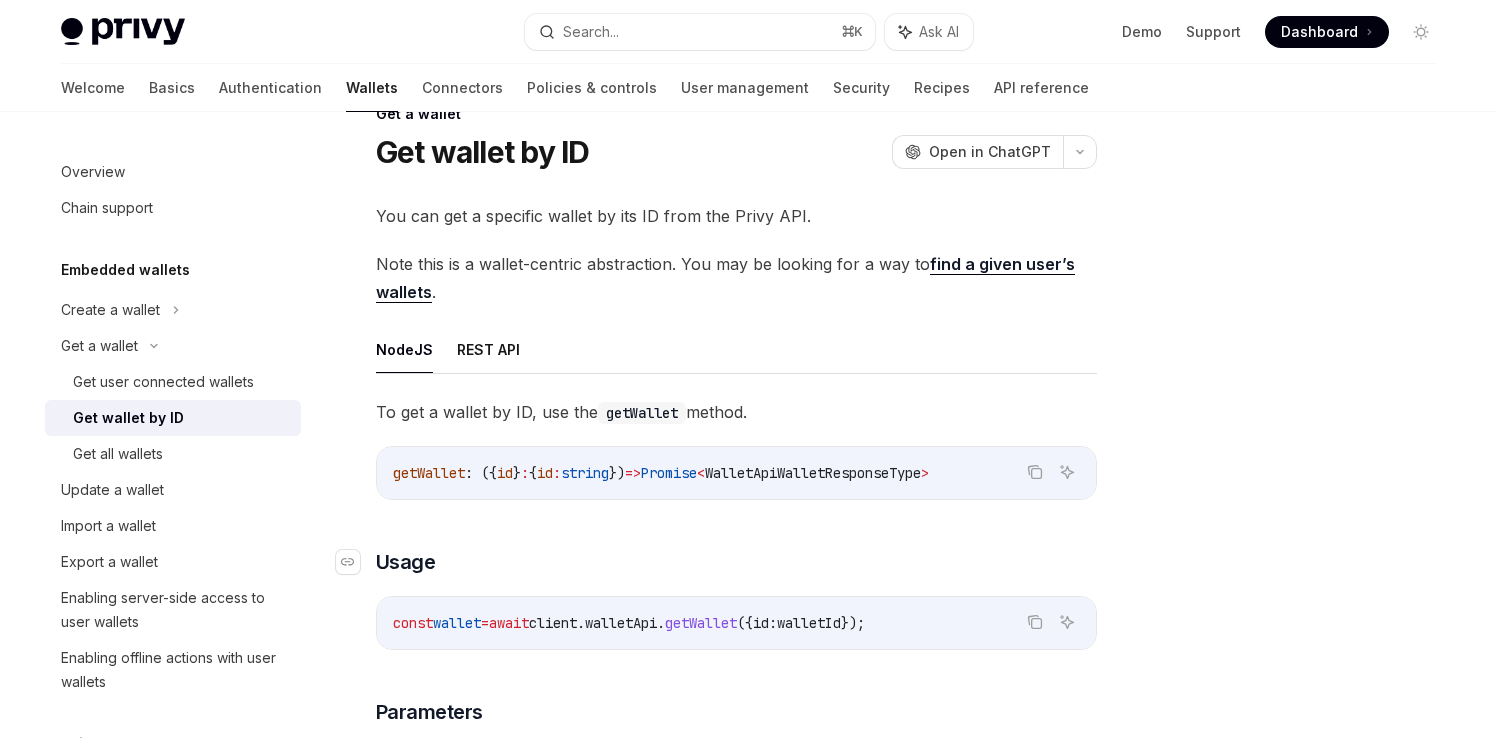 scroll, scrollTop: 34, scrollLeft: 0, axis: vertical 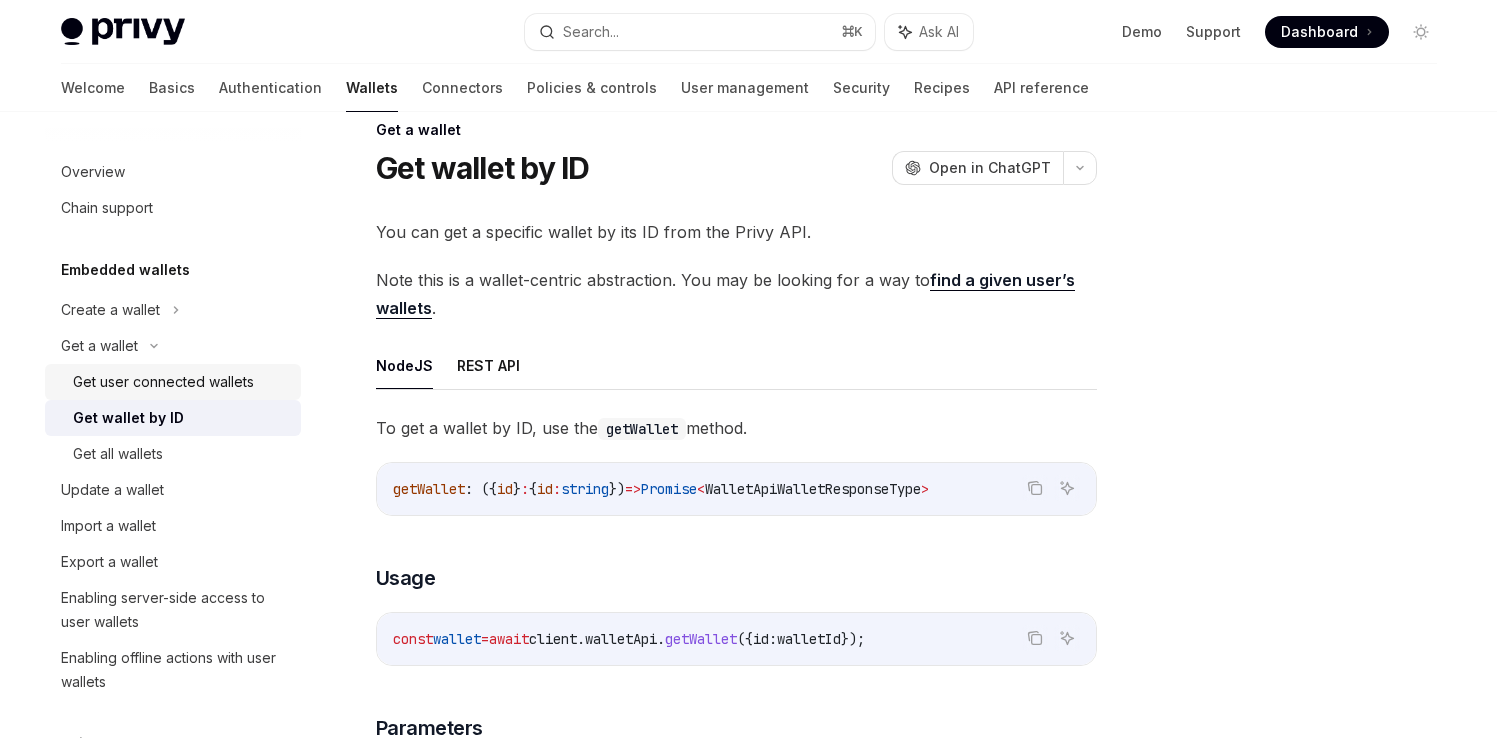 click on "Get user connected wallets" at bounding box center (163, 382) 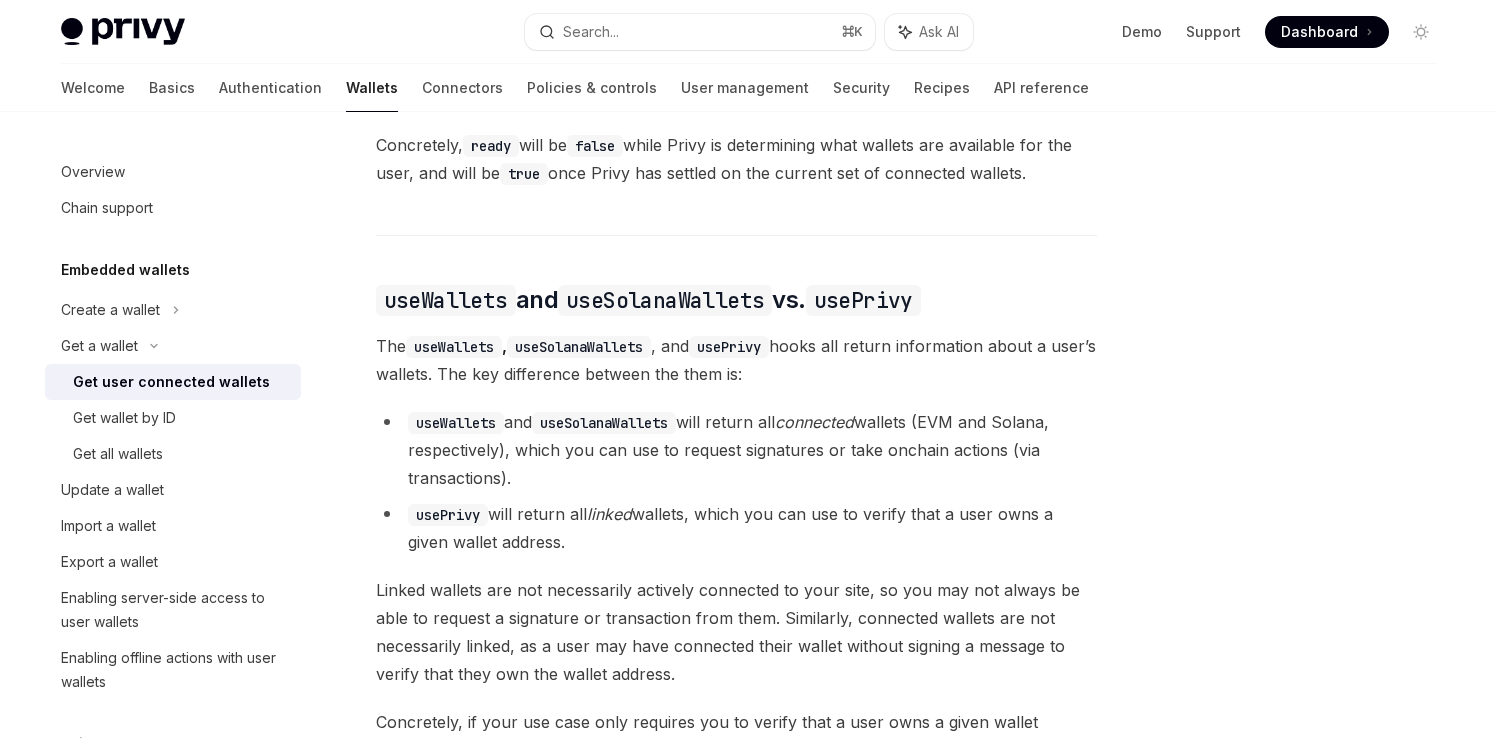 scroll, scrollTop: 1588, scrollLeft: 0, axis: vertical 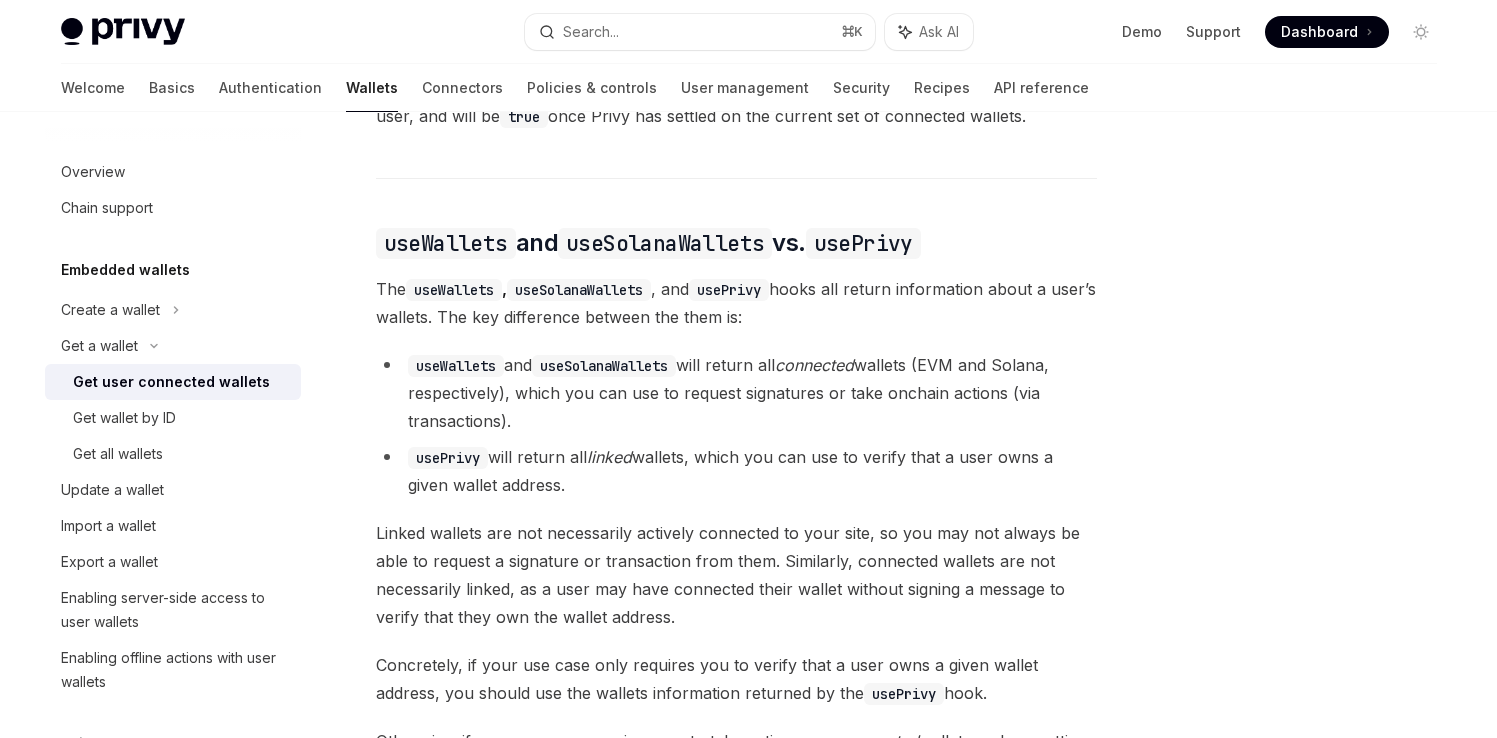 click on "useSolanaWallets" at bounding box center (604, 366) 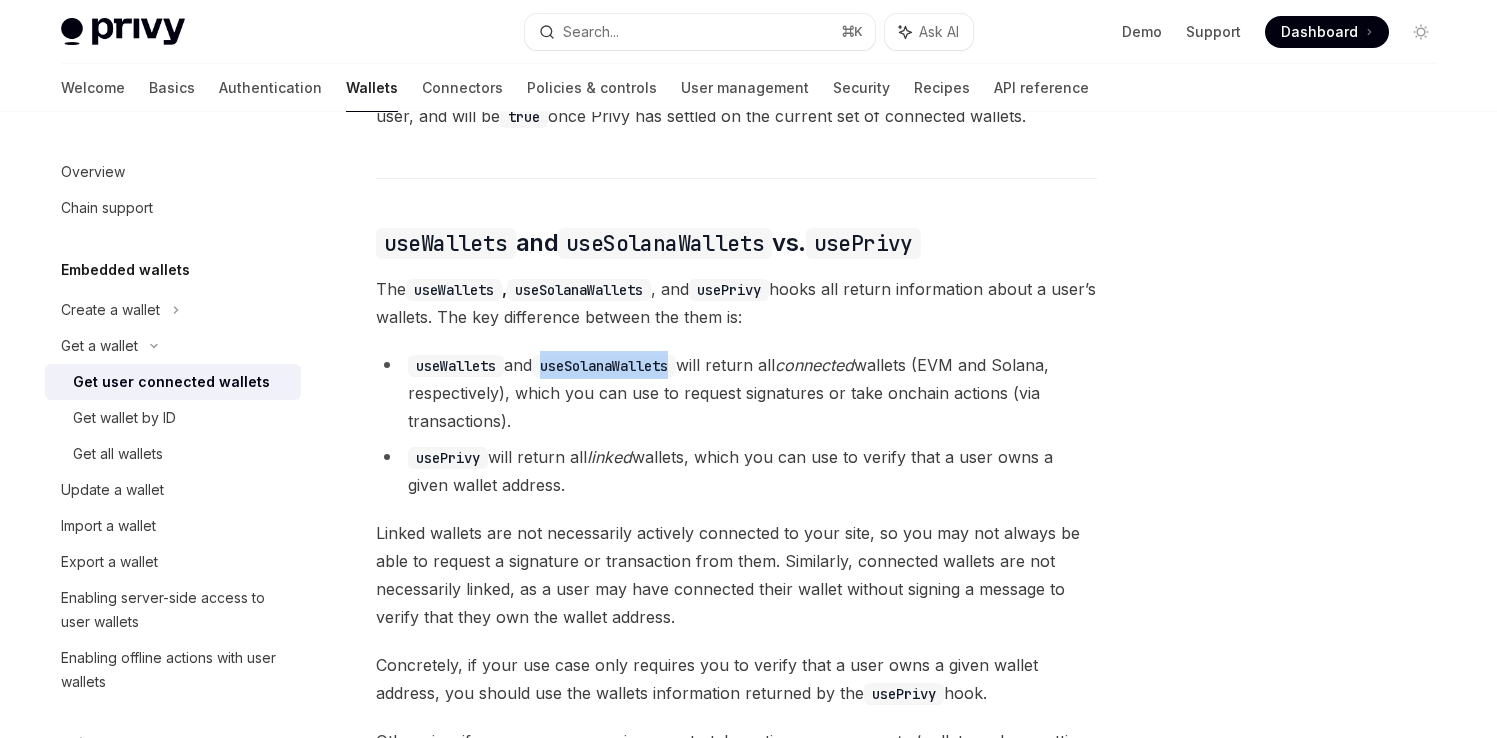 click on "useSolanaWallets" at bounding box center [604, 366] 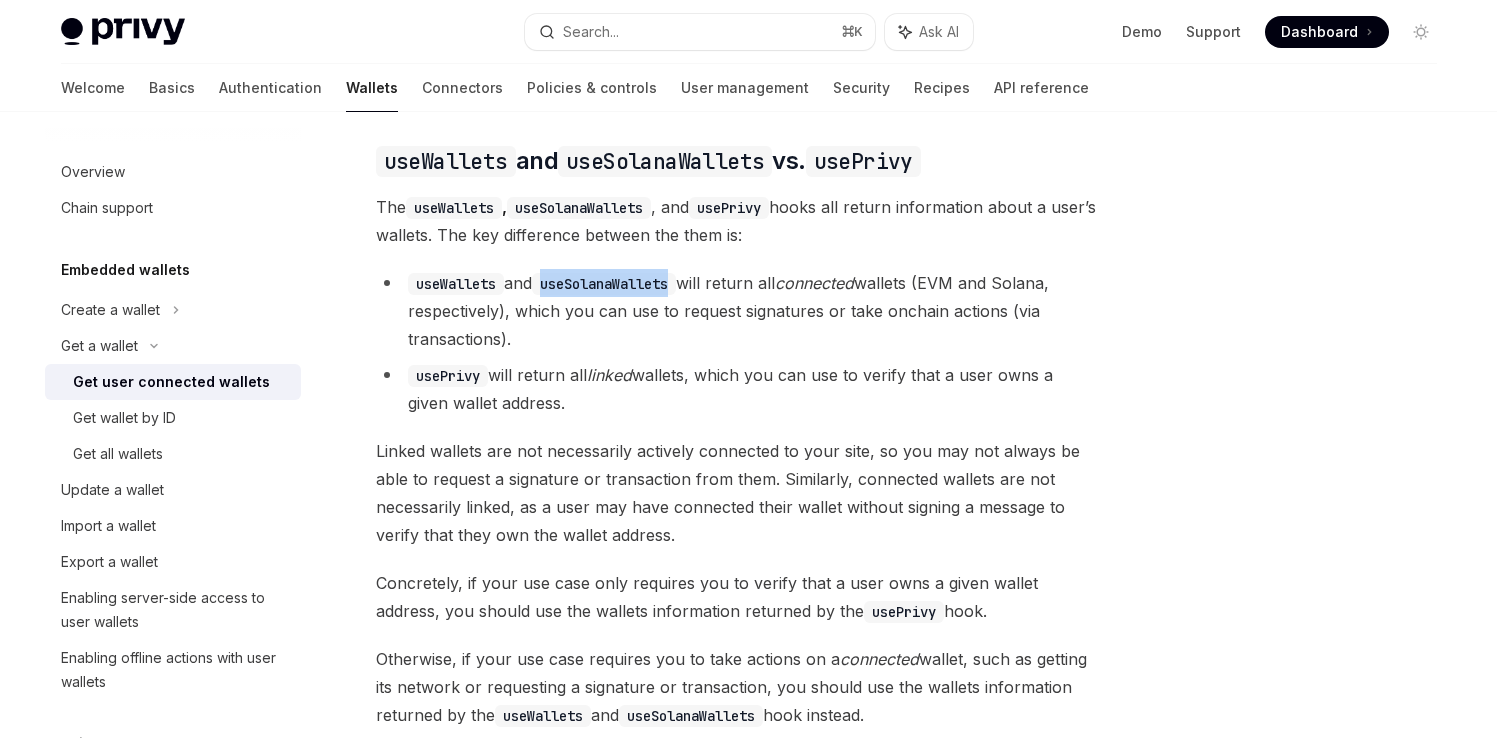 scroll, scrollTop: 1664, scrollLeft: 0, axis: vertical 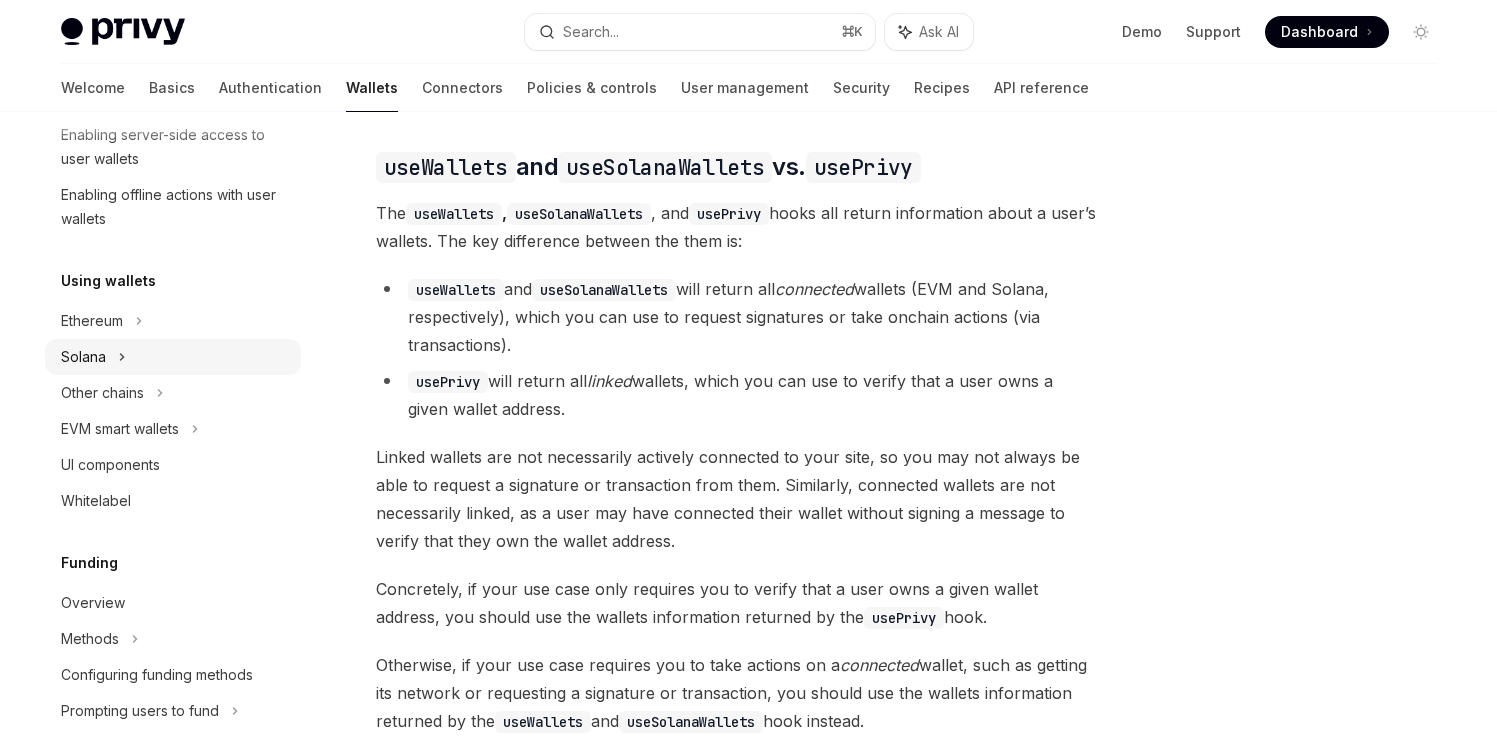 click on "Solana" at bounding box center [173, -117] 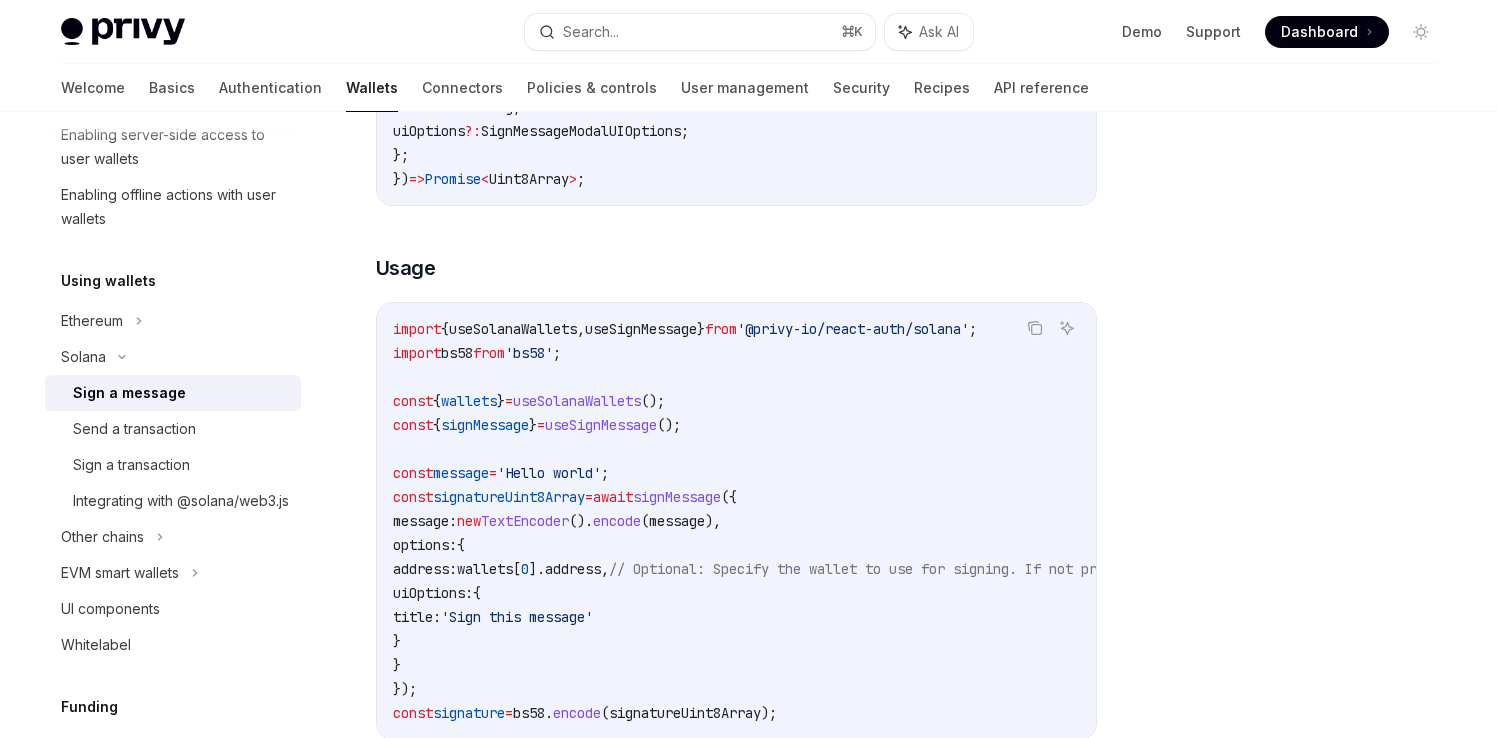 scroll, scrollTop: 476, scrollLeft: 0, axis: vertical 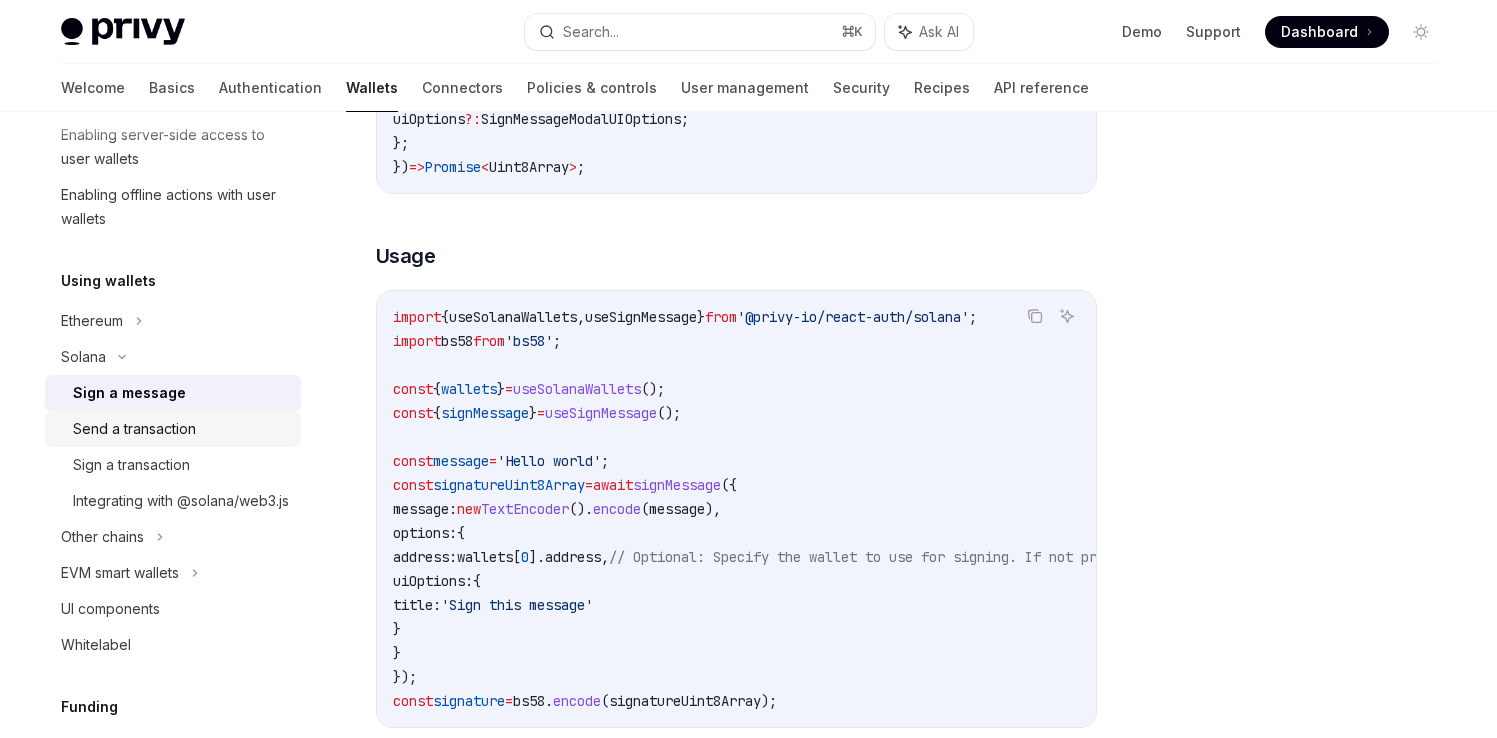 click on "Send a transaction" at bounding box center [134, 429] 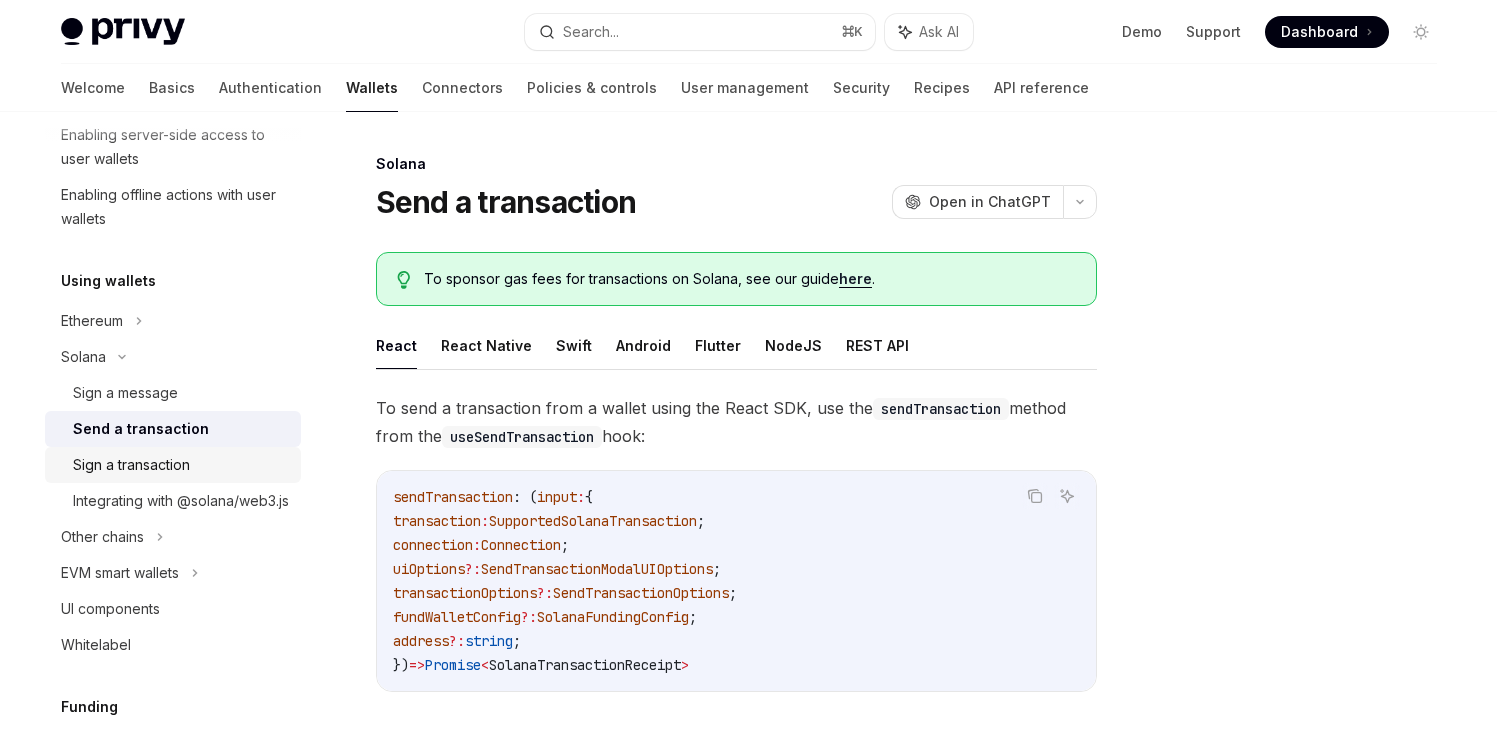 click on "Sign a transaction" at bounding box center [131, 465] 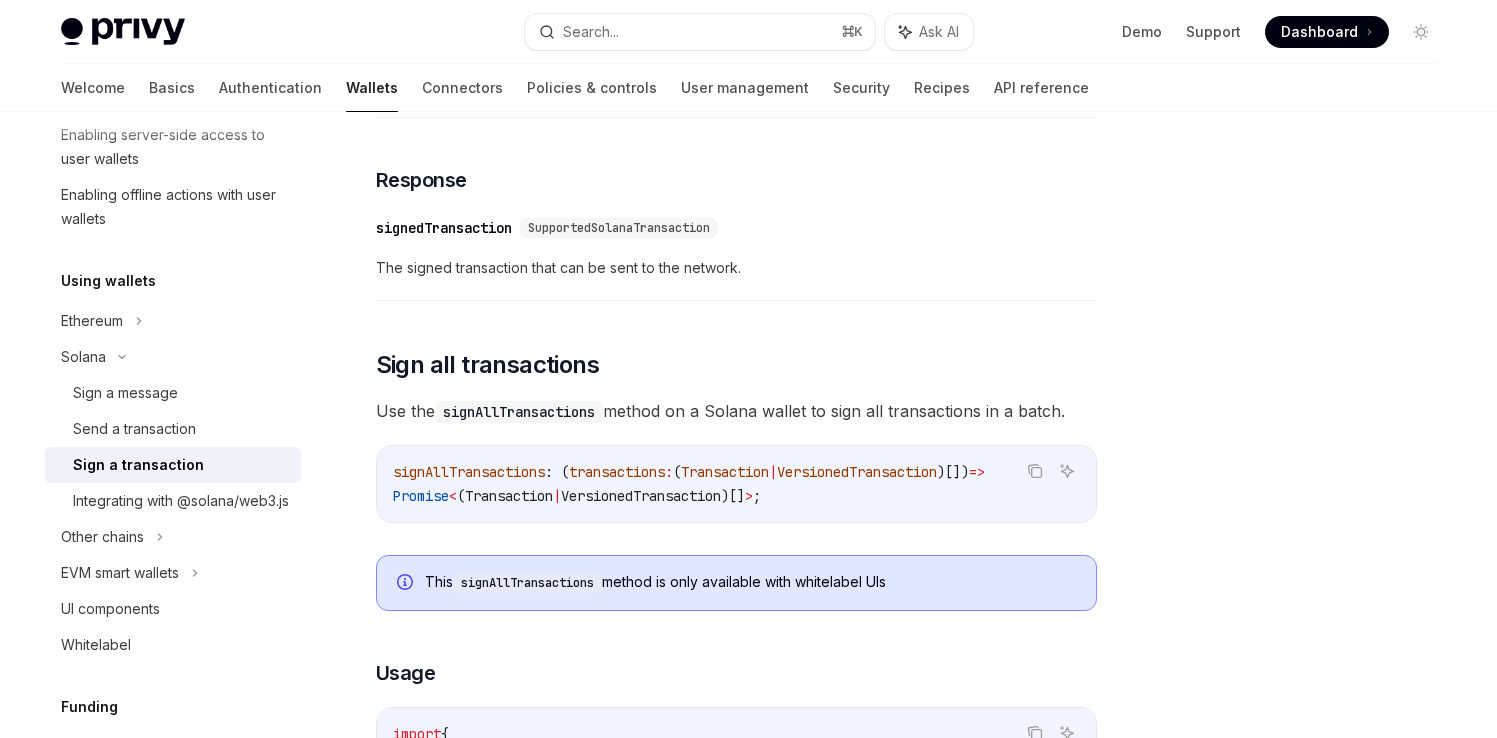 scroll, scrollTop: 1883, scrollLeft: 0, axis: vertical 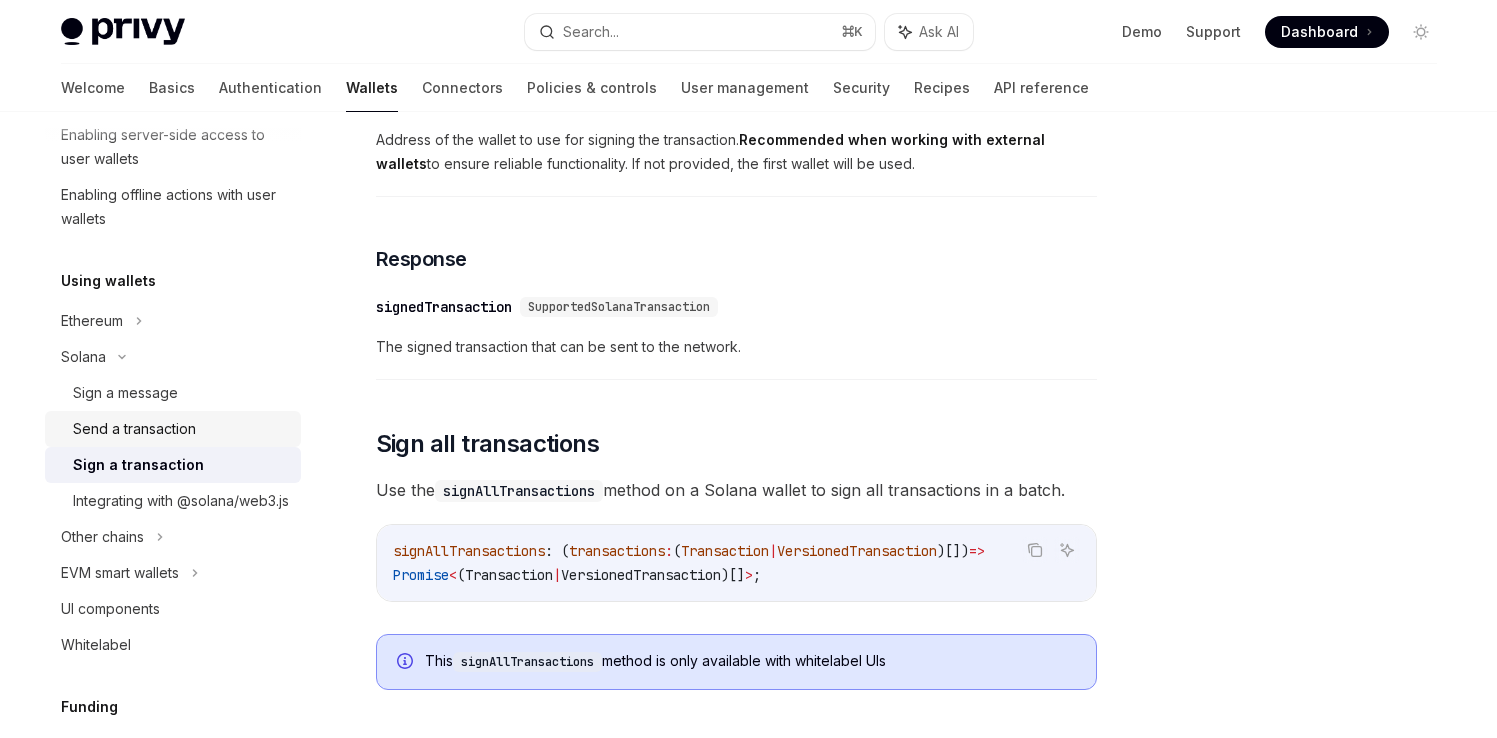 click on "Send a transaction" at bounding box center (134, 429) 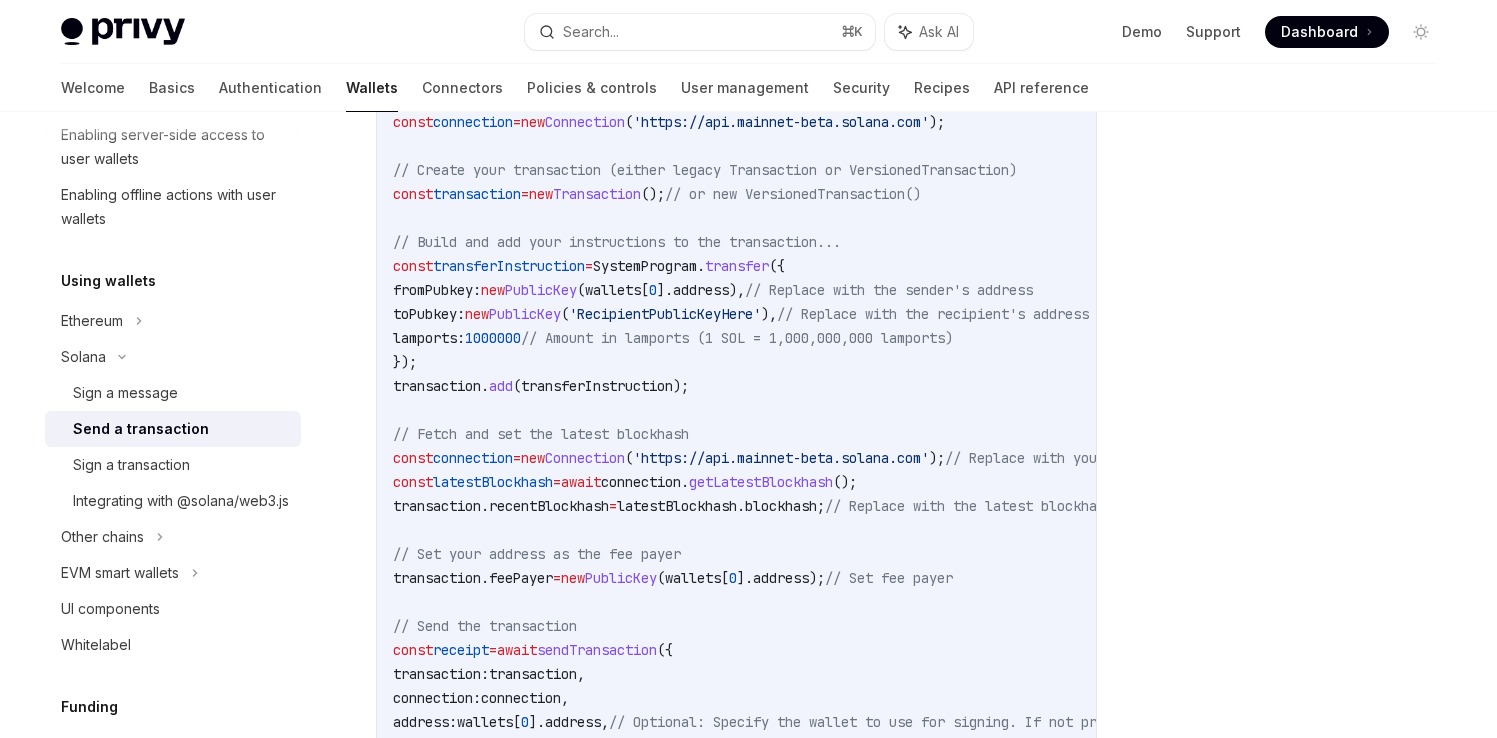 scroll, scrollTop: 1017, scrollLeft: 0, axis: vertical 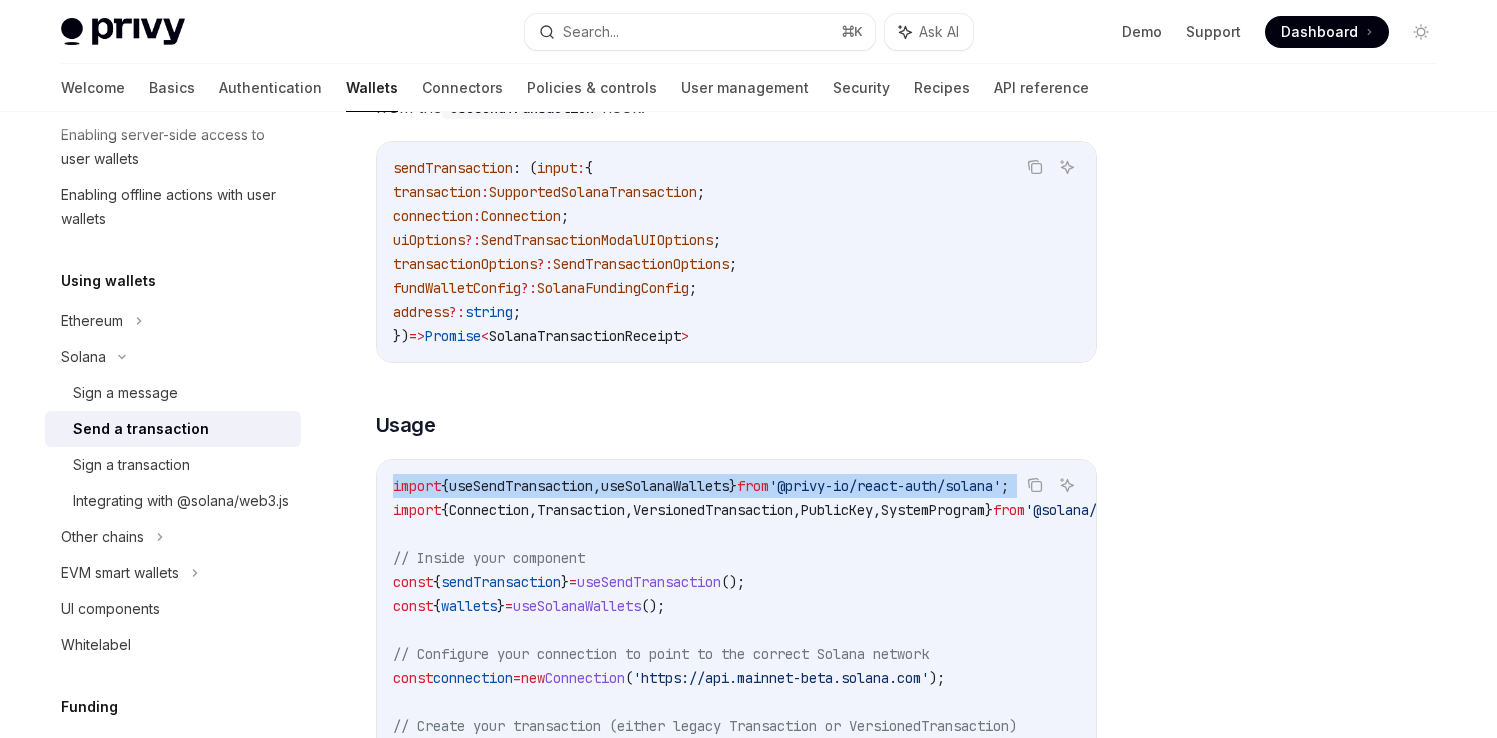drag, startPoint x: 394, startPoint y: 488, endPoint x: 394, endPoint y: 502, distance: 14 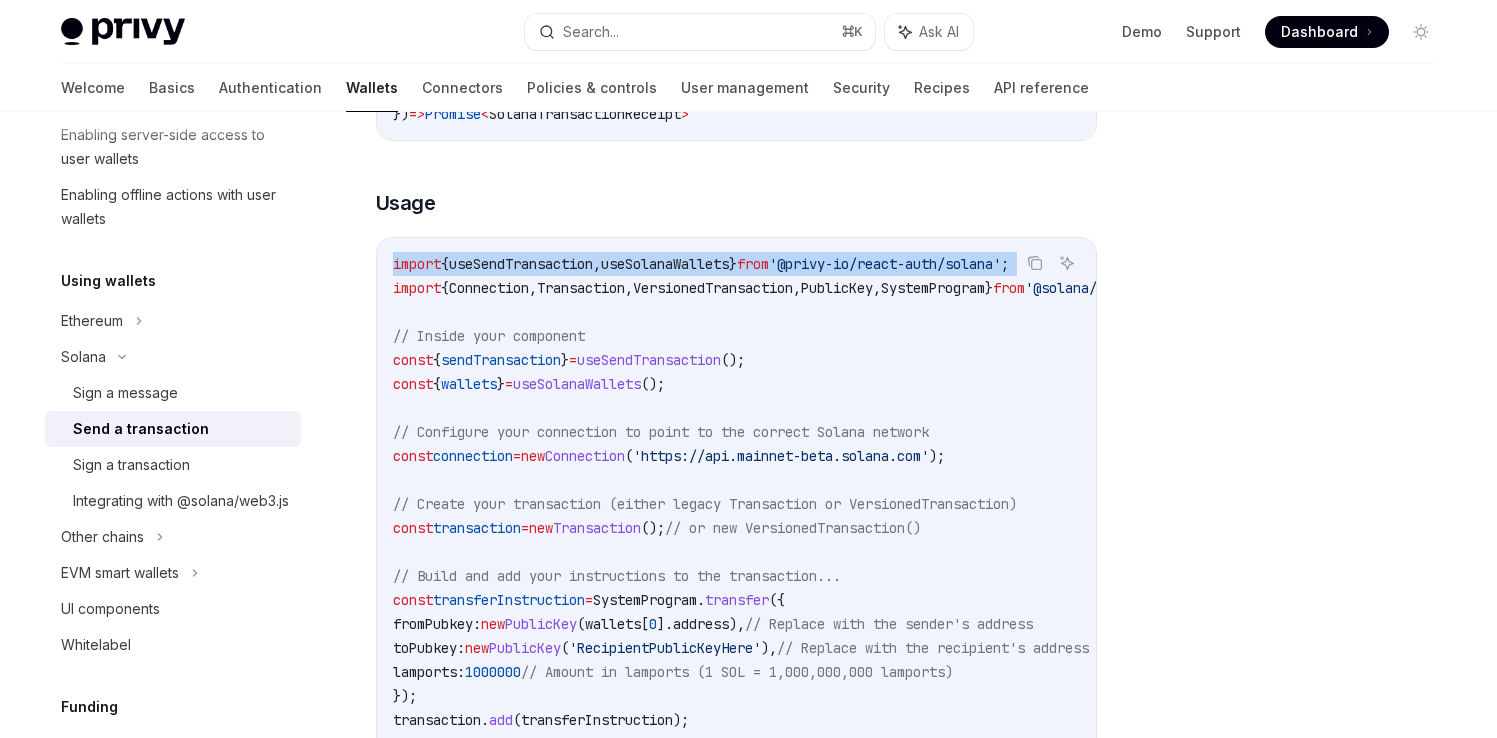 scroll, scrollTop: 682, scrollLeft: 0, axis: vertical 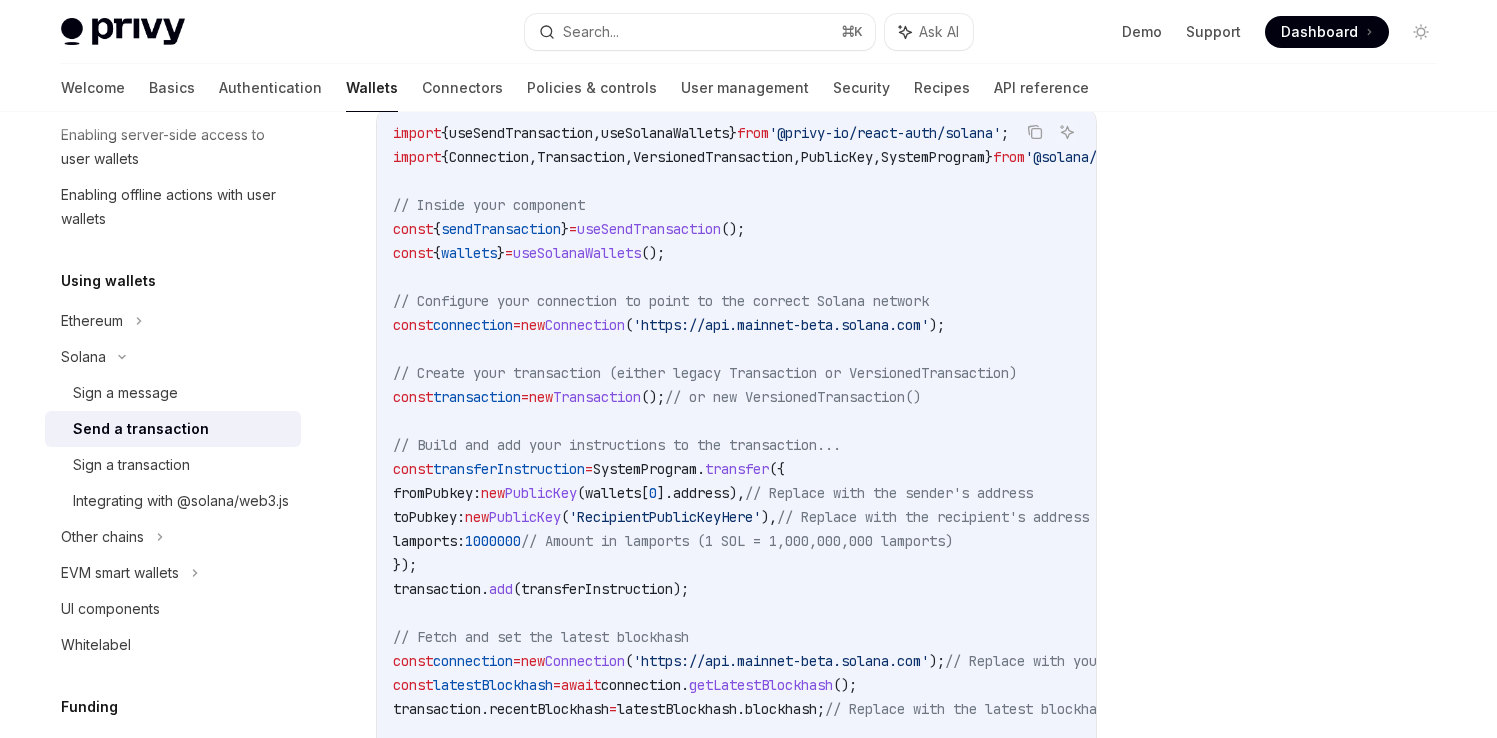 click on "import  { useSendTransaction ,  useSolanaWallets }  from  '@privy-io/react-auth/solana' ;
import  { Connection ,  Transaction ,  VersionedTransaction ,  PublicKey ,  SystemProgram }  from  '@solana/web3.js' ;
// Inside your component
const  {  sendTransaction  }  =  useSendTransaction ();
const  {  wallets  }  =  useSolanaWallets ();
// Configure your connection to point to the correct Solana network
const  connection  =  new  Connection ( 'https://api.mainnet-beta.solana.com' );
// Create your transaction (either legacy Transaction or VersionedTransaction)
const  transaction  =  new  Transaction ();  // or new VersionedTransaction()
// Build and add your instructions to the transaction...
const  transferInstruction  =  SystemProgram . transfer ({
fromPubkey:  new  PublicKey ( wallets [ 0 ]. address ),  // Replace with the sender's address
toPubkey:  new  PublicKey ( 'RecipientPublicKeyHere' ),  // Replace with the recipient's address
lamports:  1000000
});
. add (" at bounding box center (921, 565) 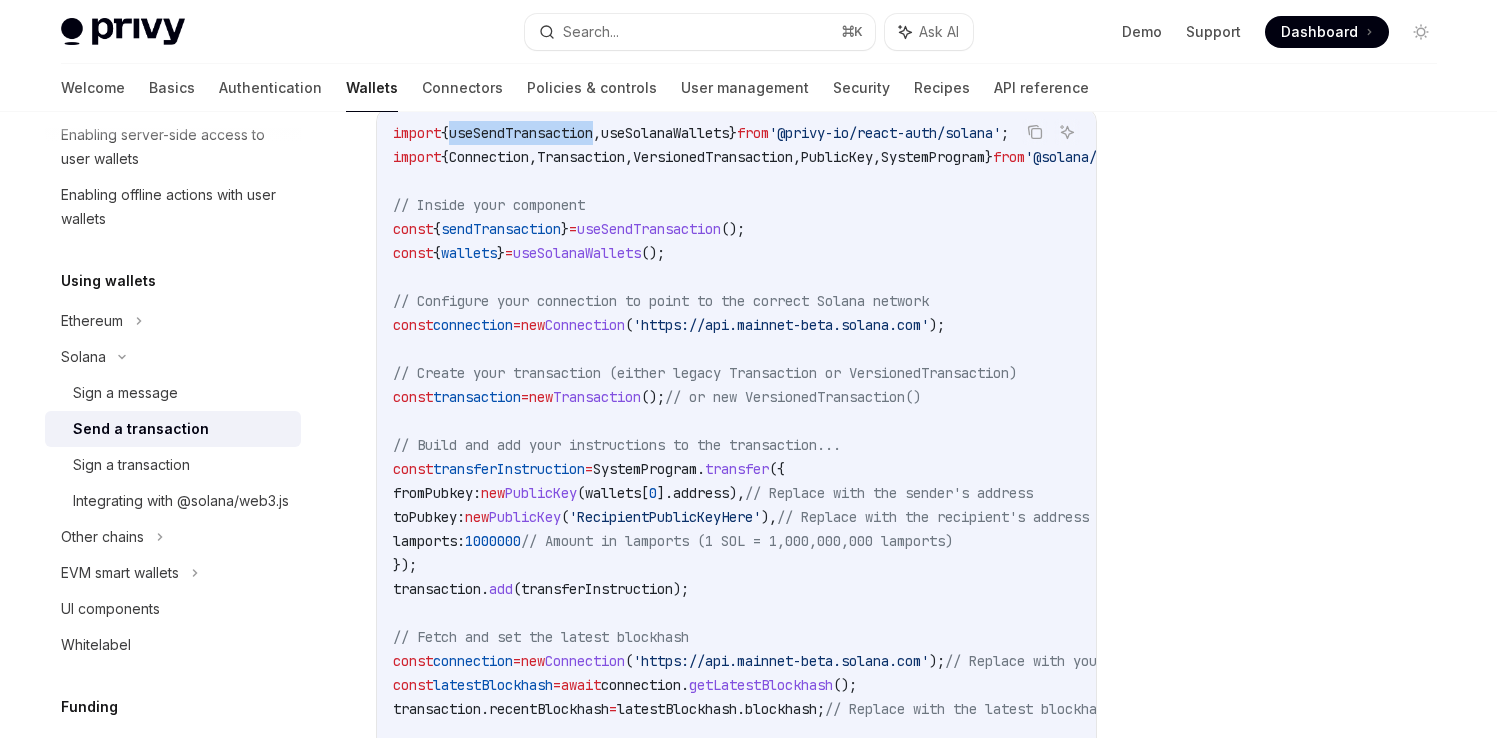 click on "useSendTransaction" at bounding box center [521, 133] 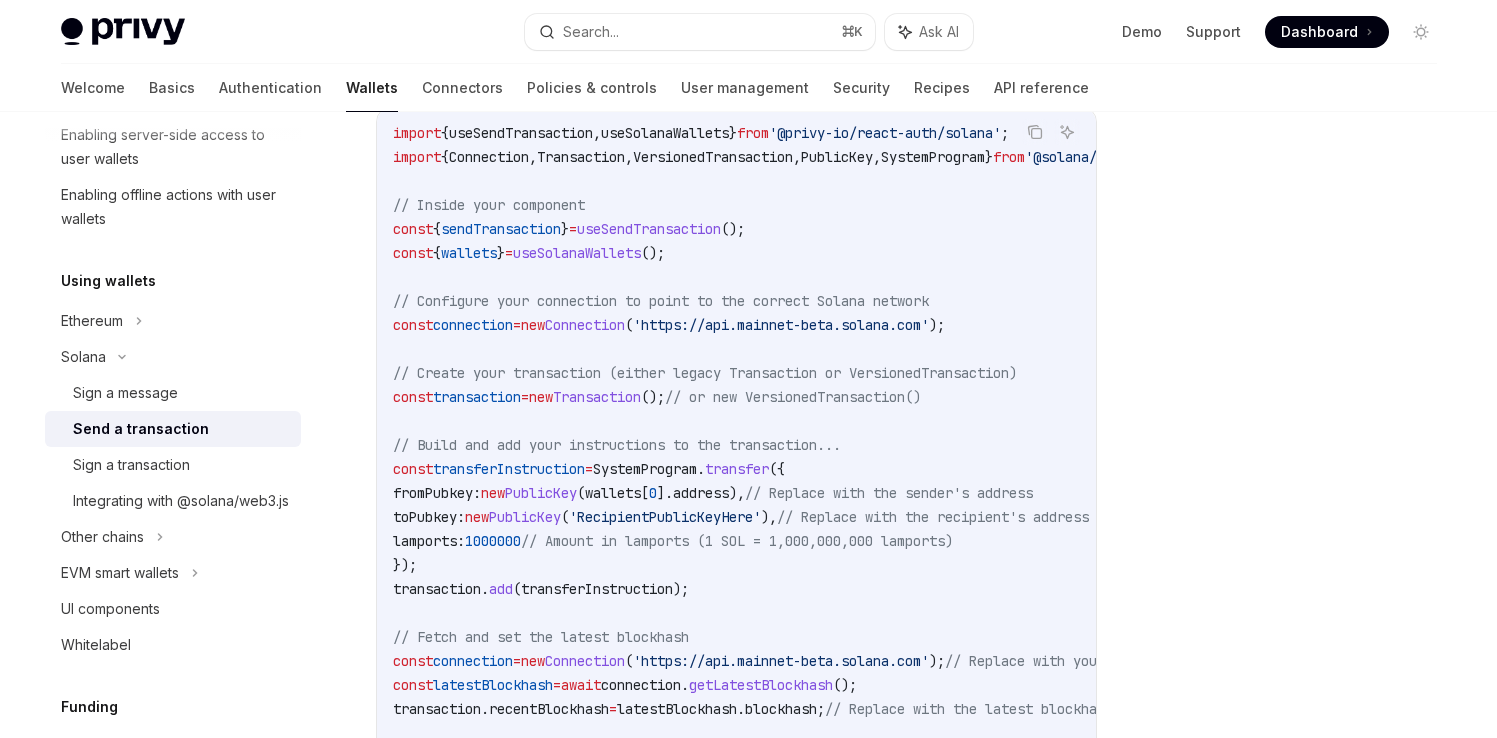 click on "sendTransaction" at bounding box center (501, 229) 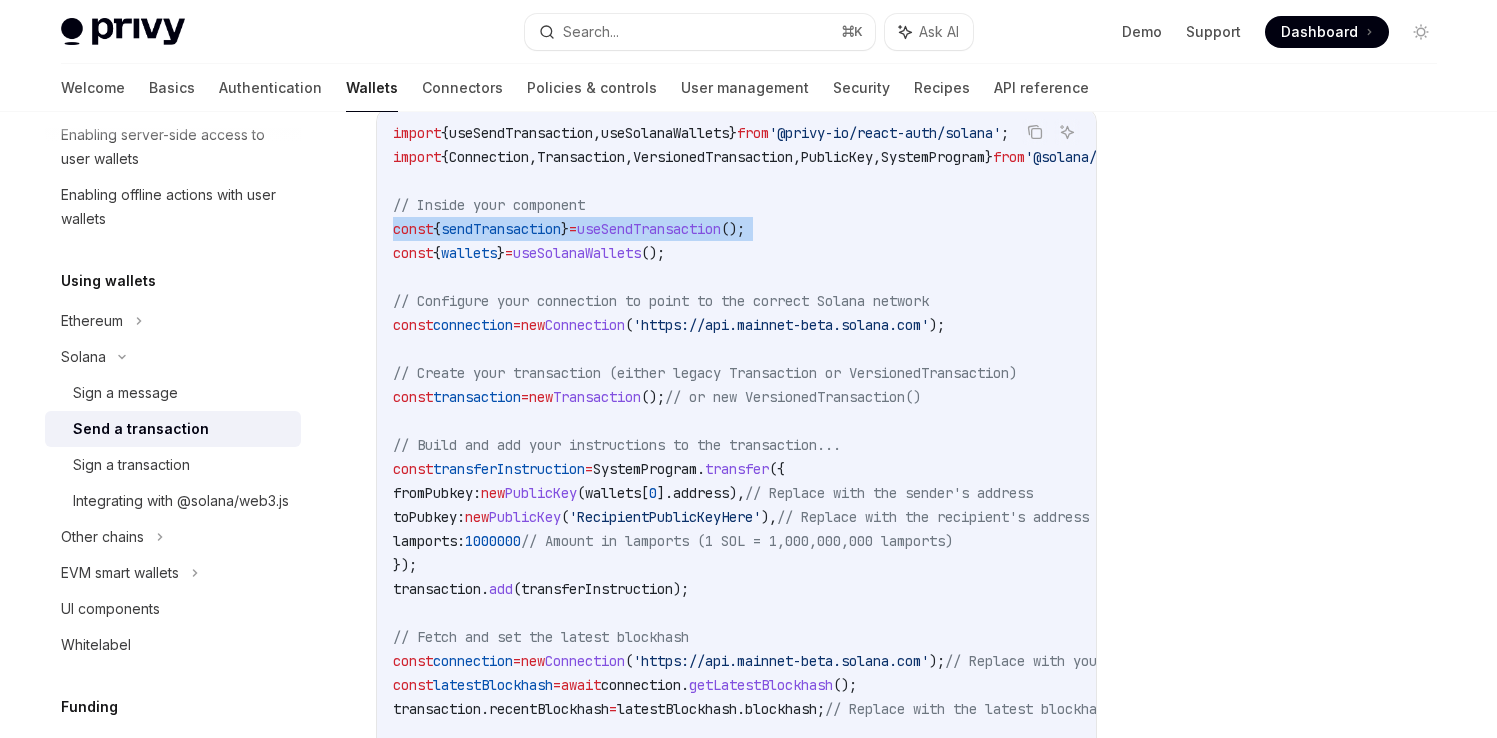 drag, startPoint x: 393, startPoint y: 231, endPoint x: 393, endPoint y: 250, distance: 19 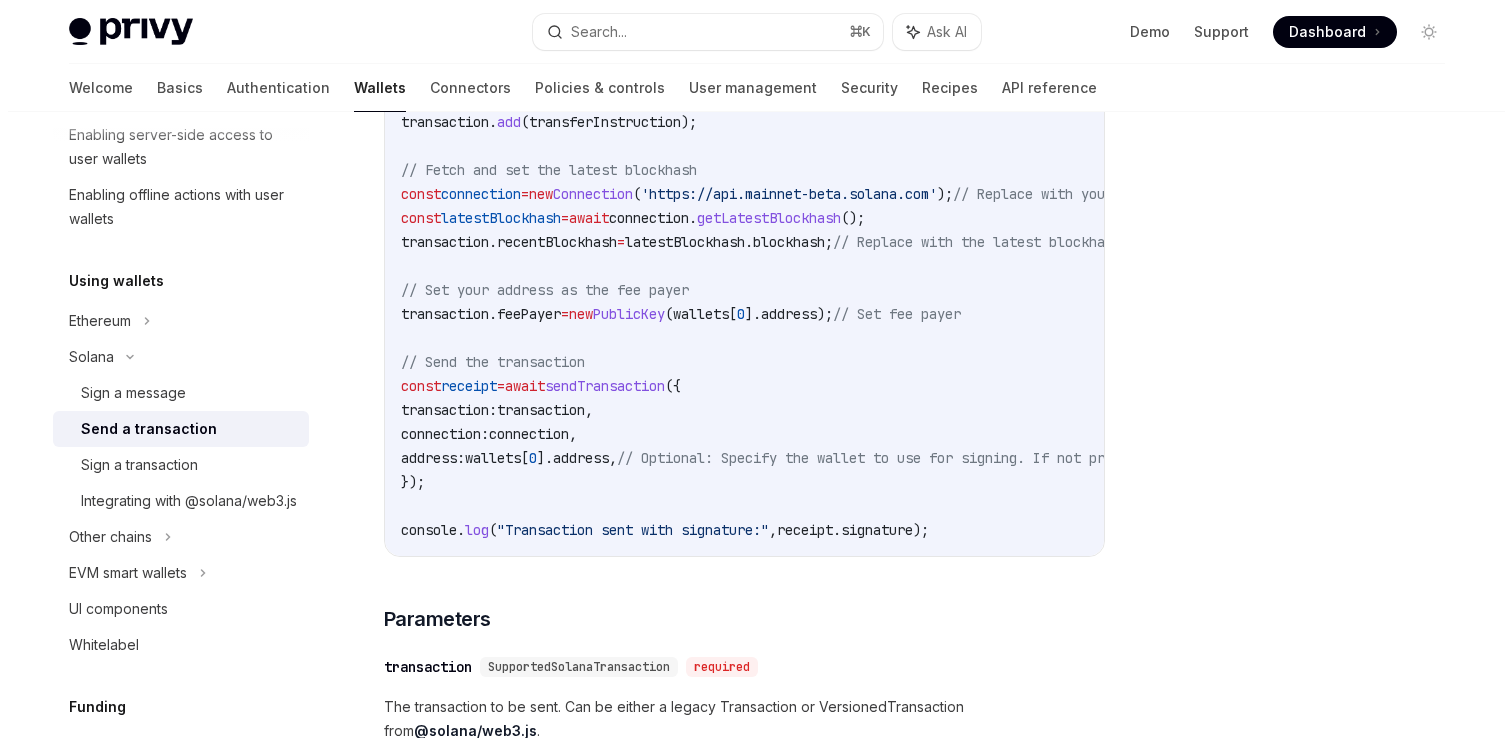 scroll, scrollTop: 1185, scrollLeft: 0, axis: vertical 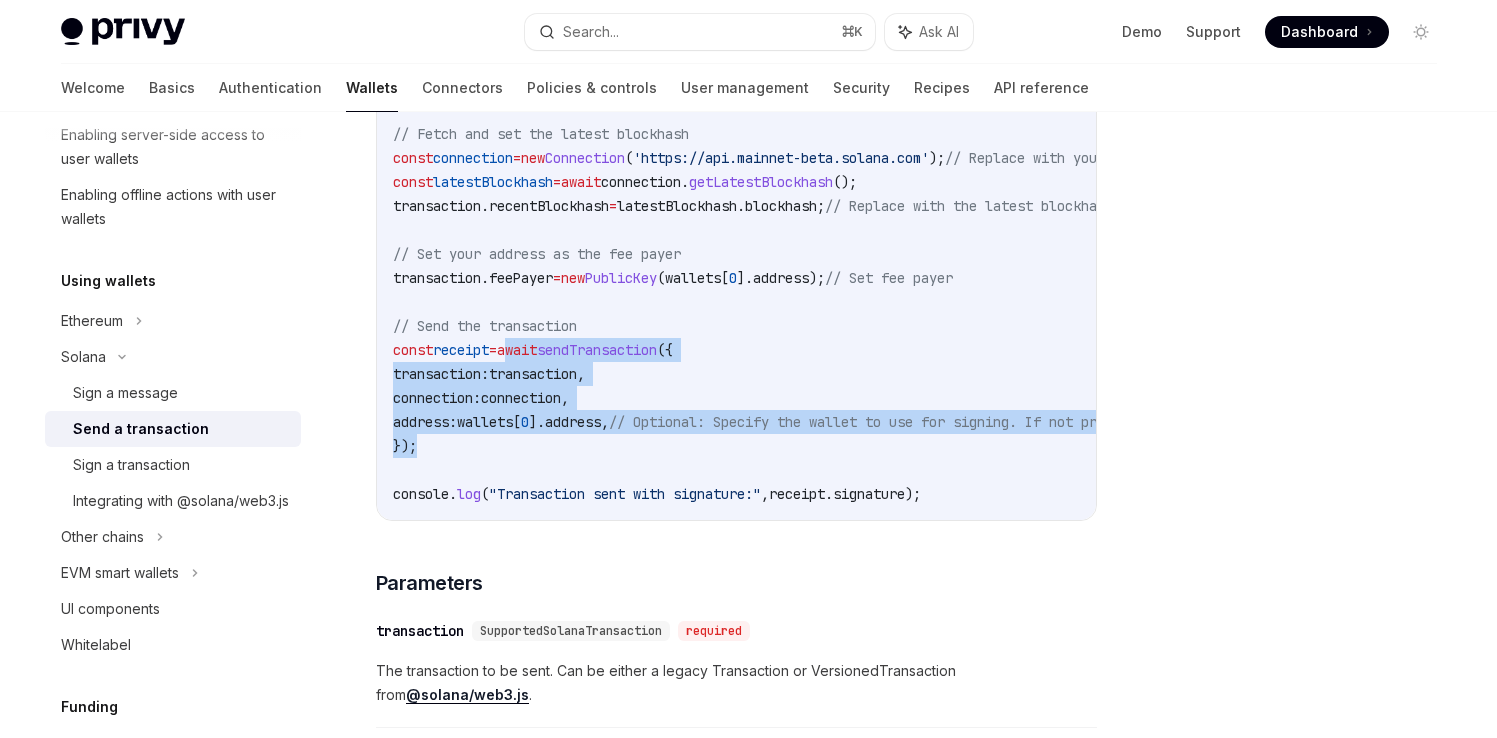 drag, startPoint x: 528, startPoint y: 351, endPoint x: 423, endPoint y: 440, distance: 137.64447 